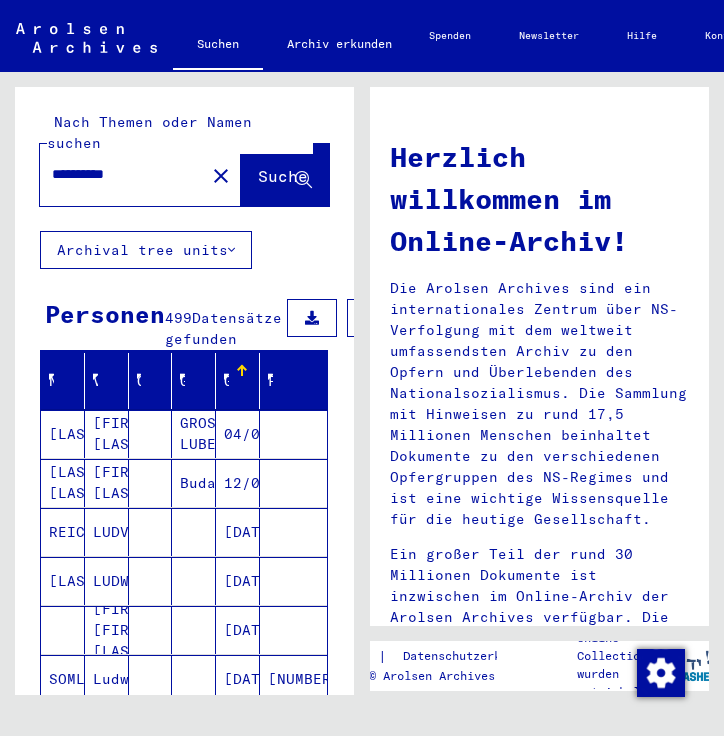 scroll, scrollTop: 0, scrollLeft: 0, axis: both 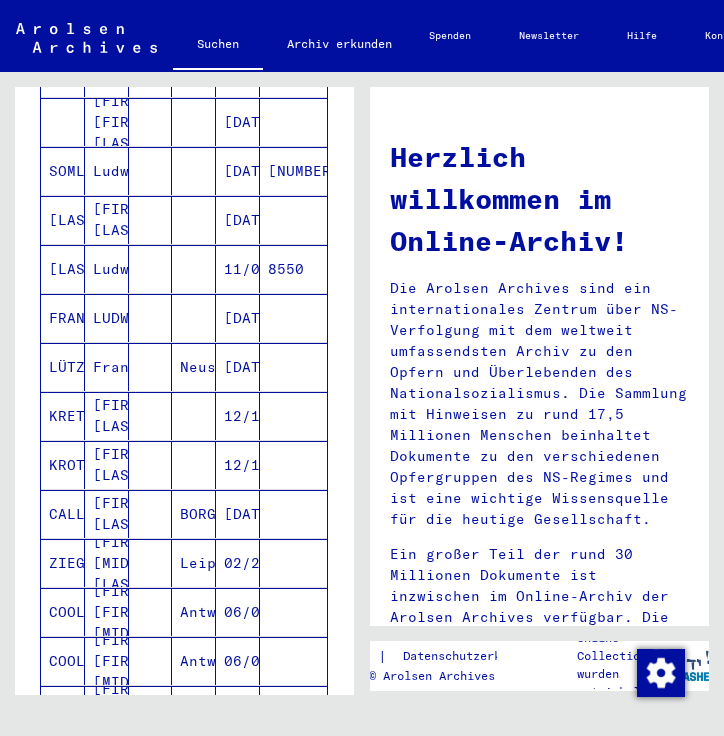 drag, startPoint x: 345, startPoint y: 301, endPoint x: 288, endPoint y: 274, distance: 63.07139 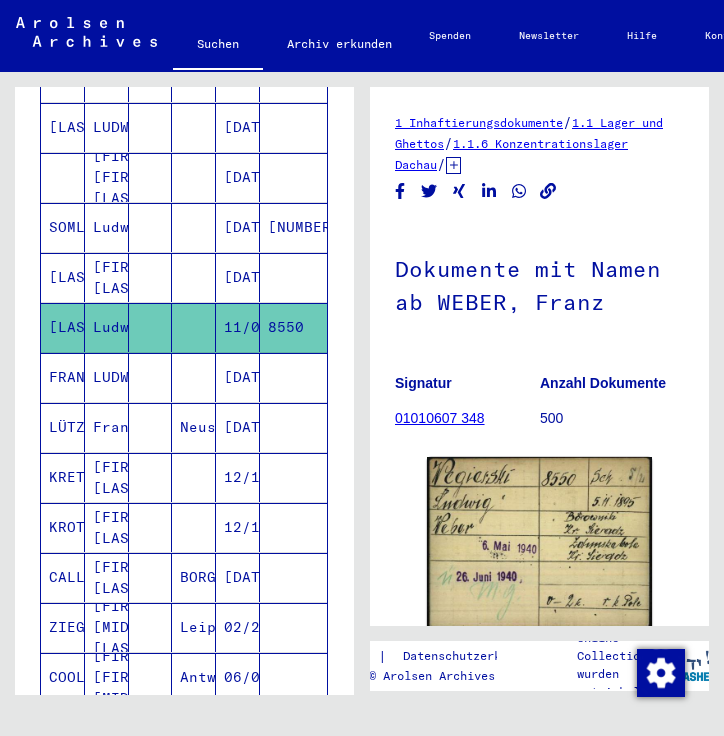 scroll, scrollTop: 0, scrollLeft: 0, axis: both 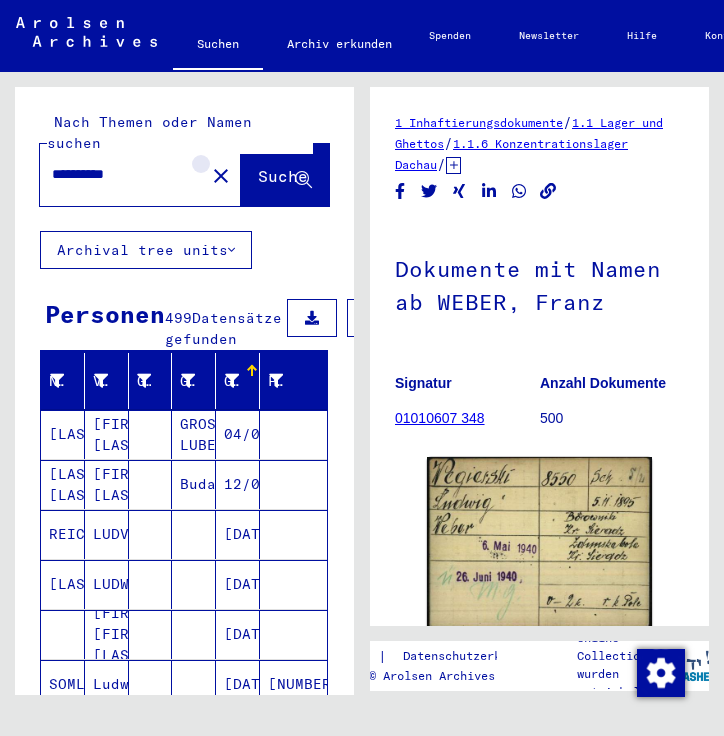 click on "close" 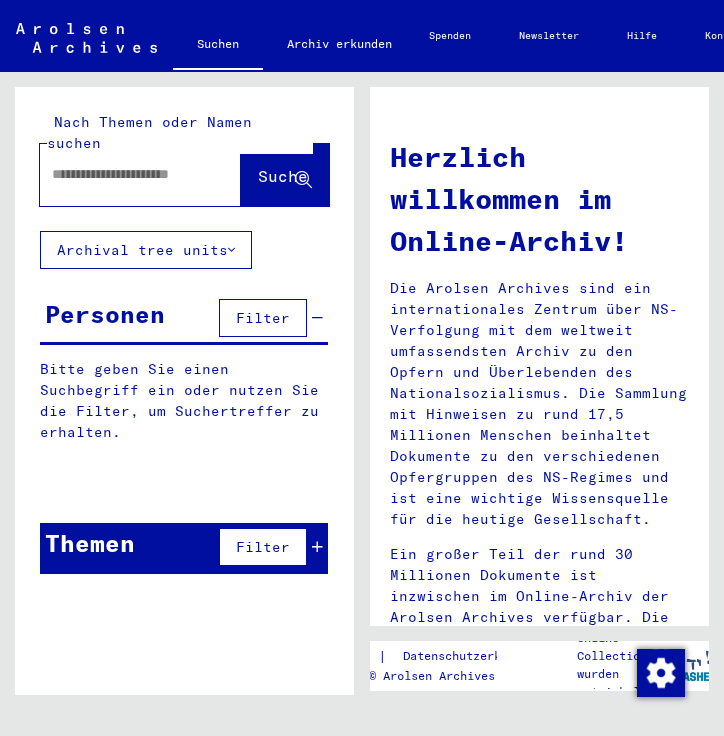 click at bounding box center [122, 174] 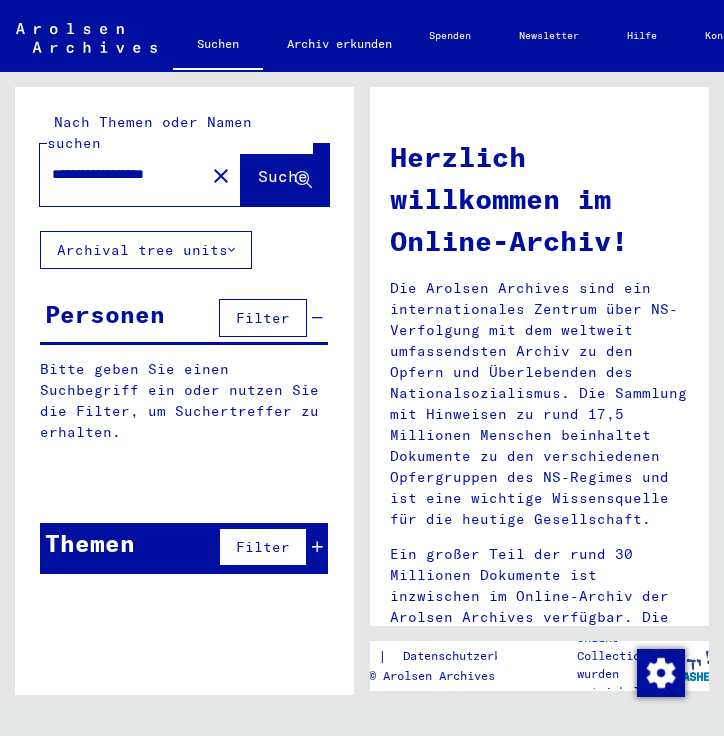 scroll, scrollTop: 0, scrollLeft: 36, axis: horizontal 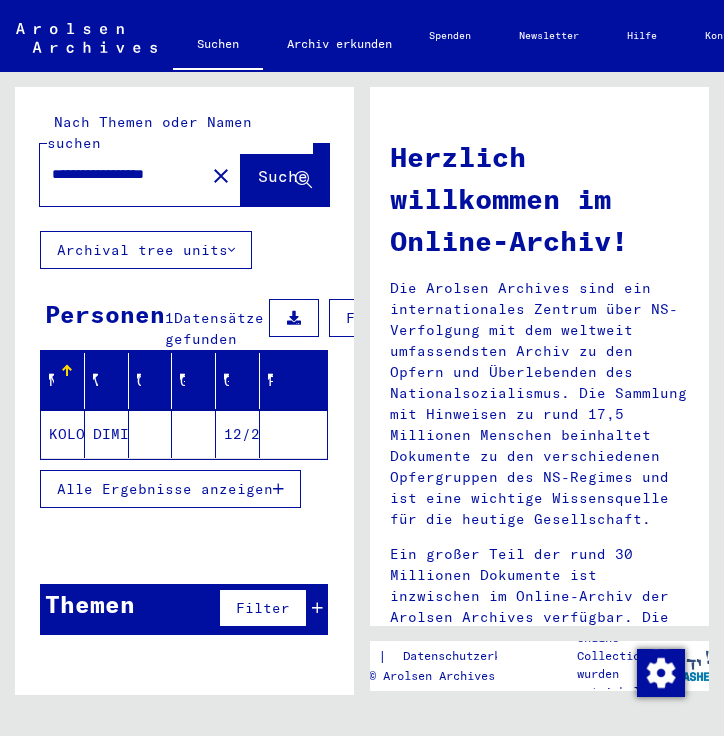 click on "**********" 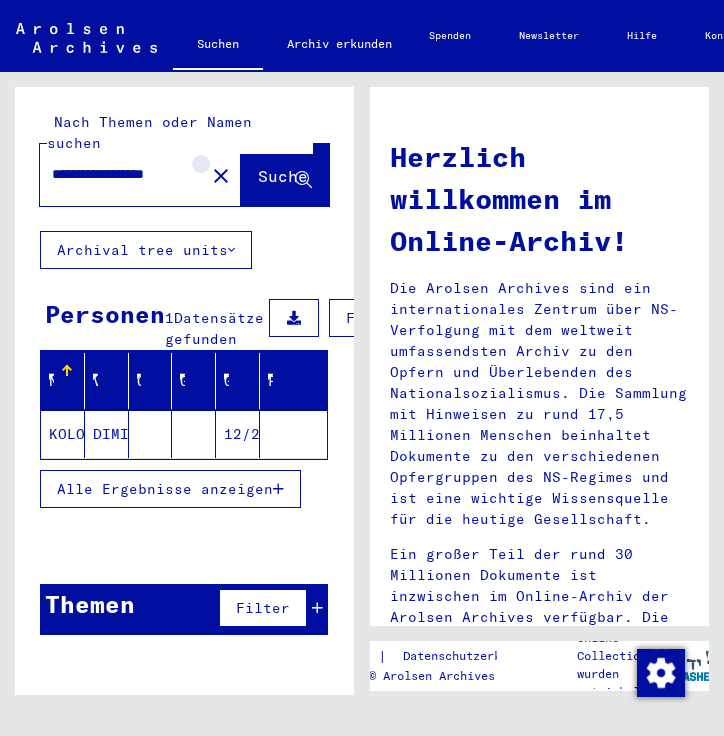 click on "close" 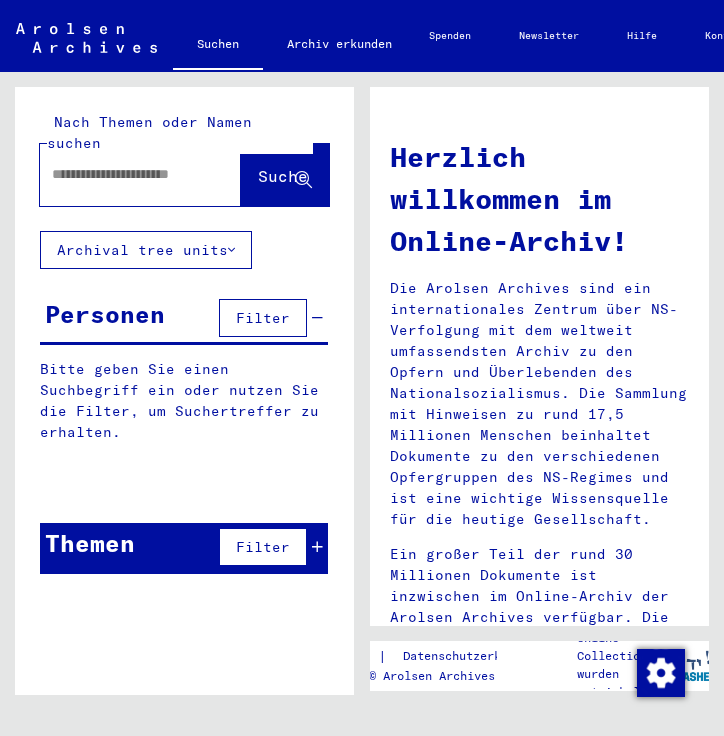 click at bounding box center [132, 174] 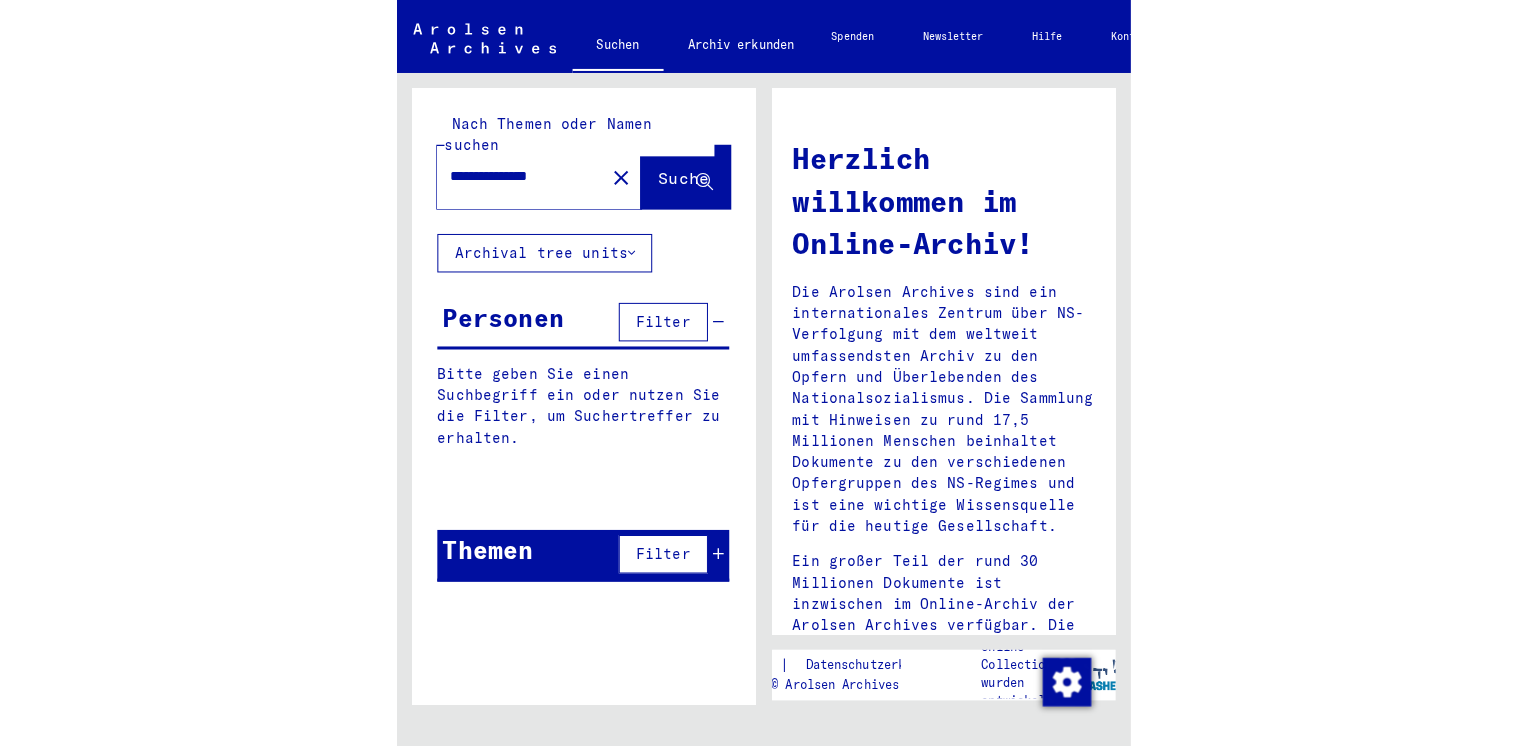 scroll, scrollTop: 0, scrollLeft: 10, axis: horizontal 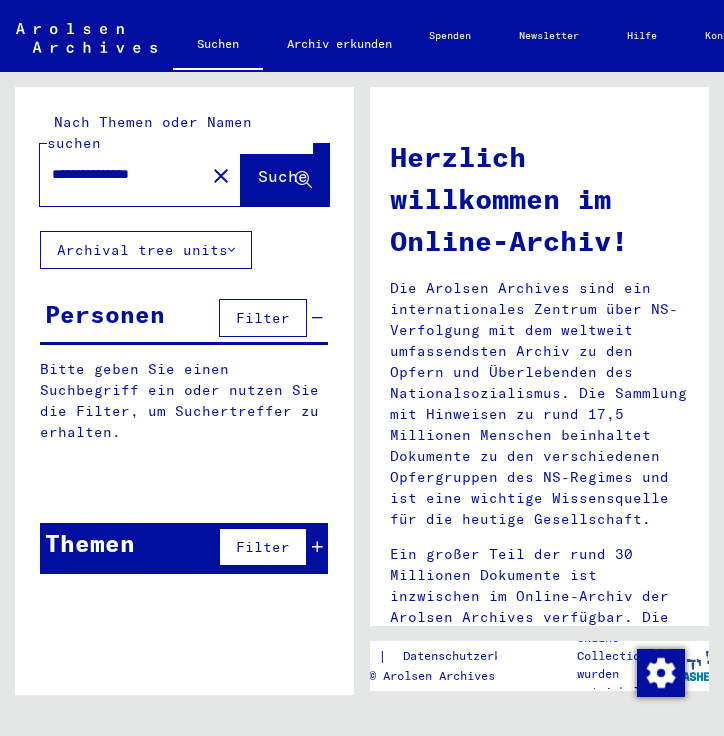type on "**********" 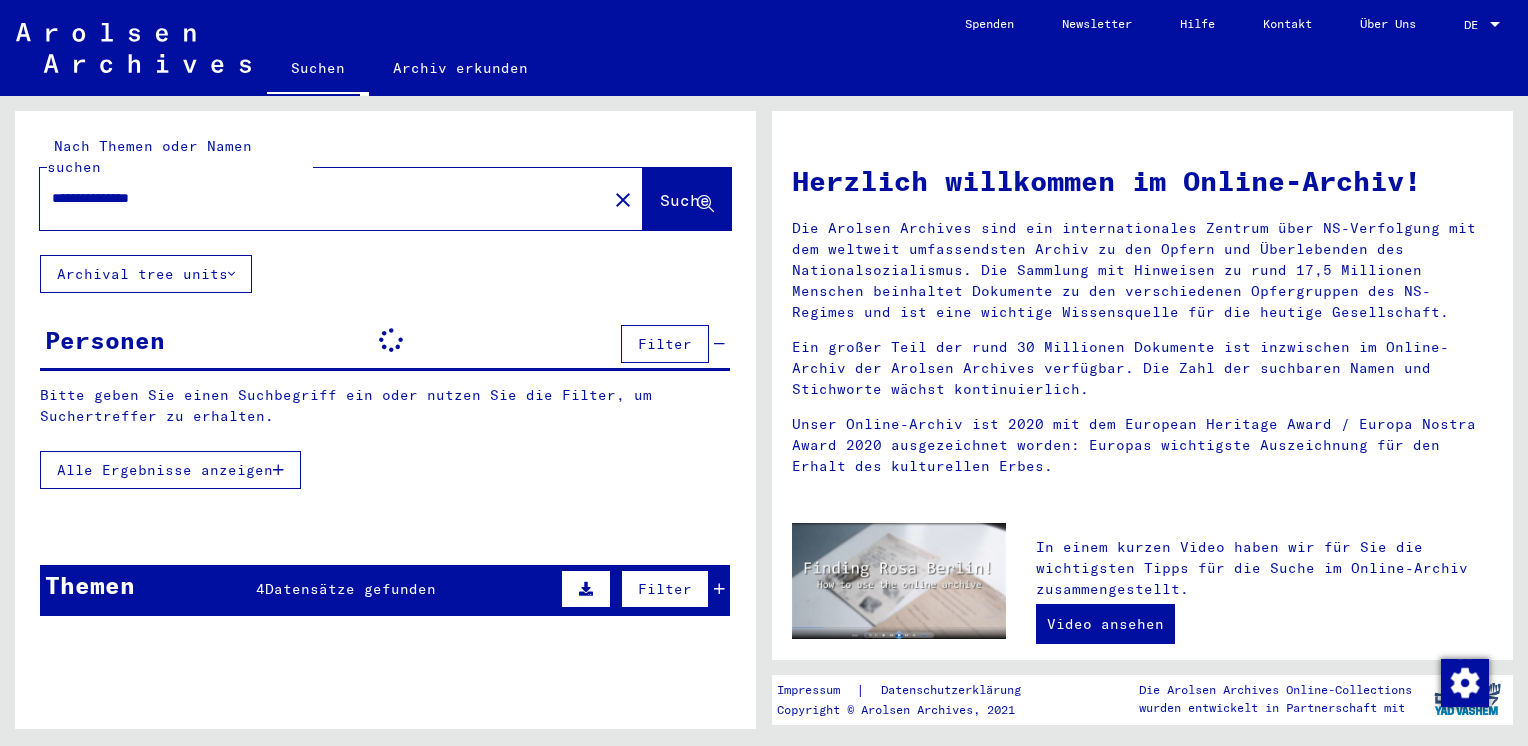 scroll, scrollTop: 0, scrollLeft: 0, axis: both 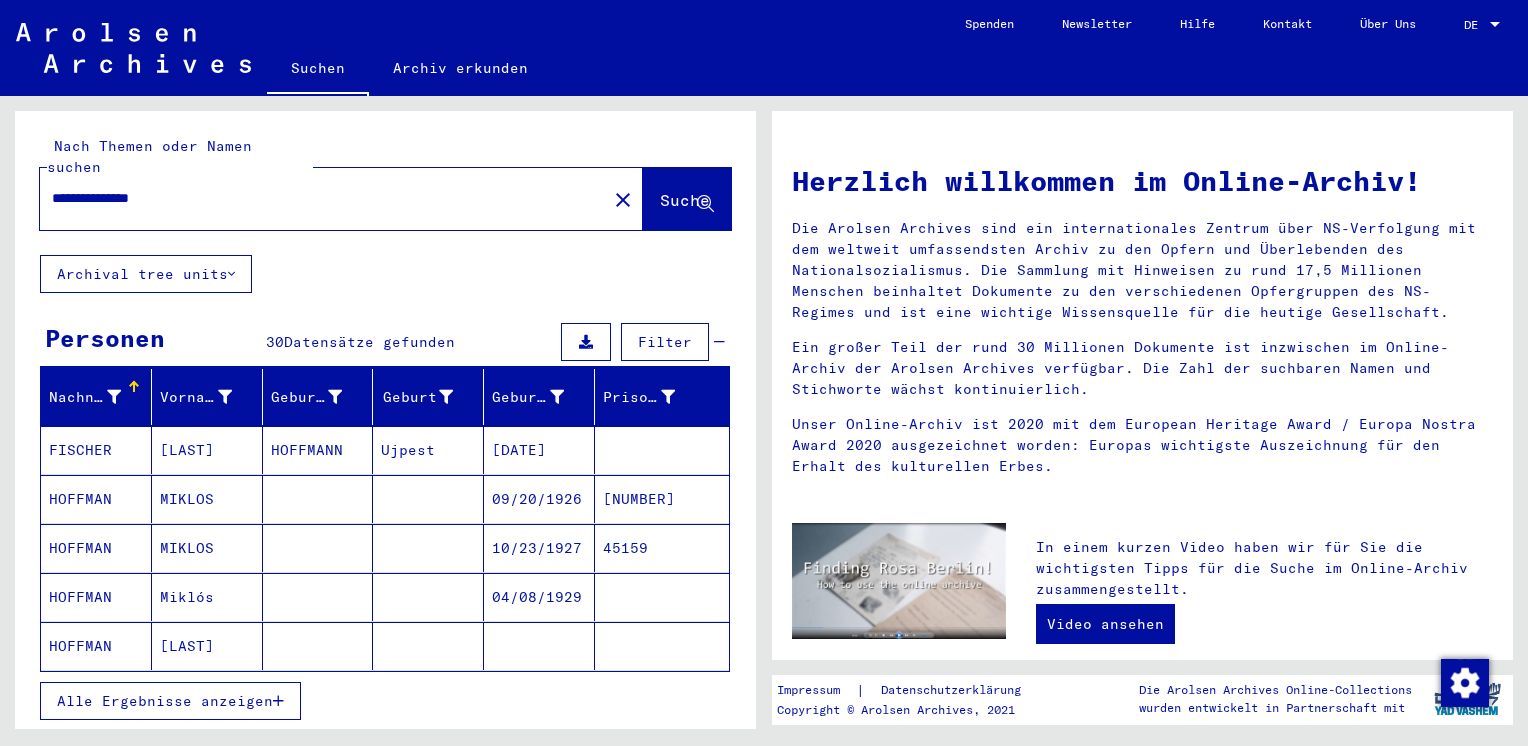click on "Alle Ergebnisse anzeigen" at bounding box center [165, 701] 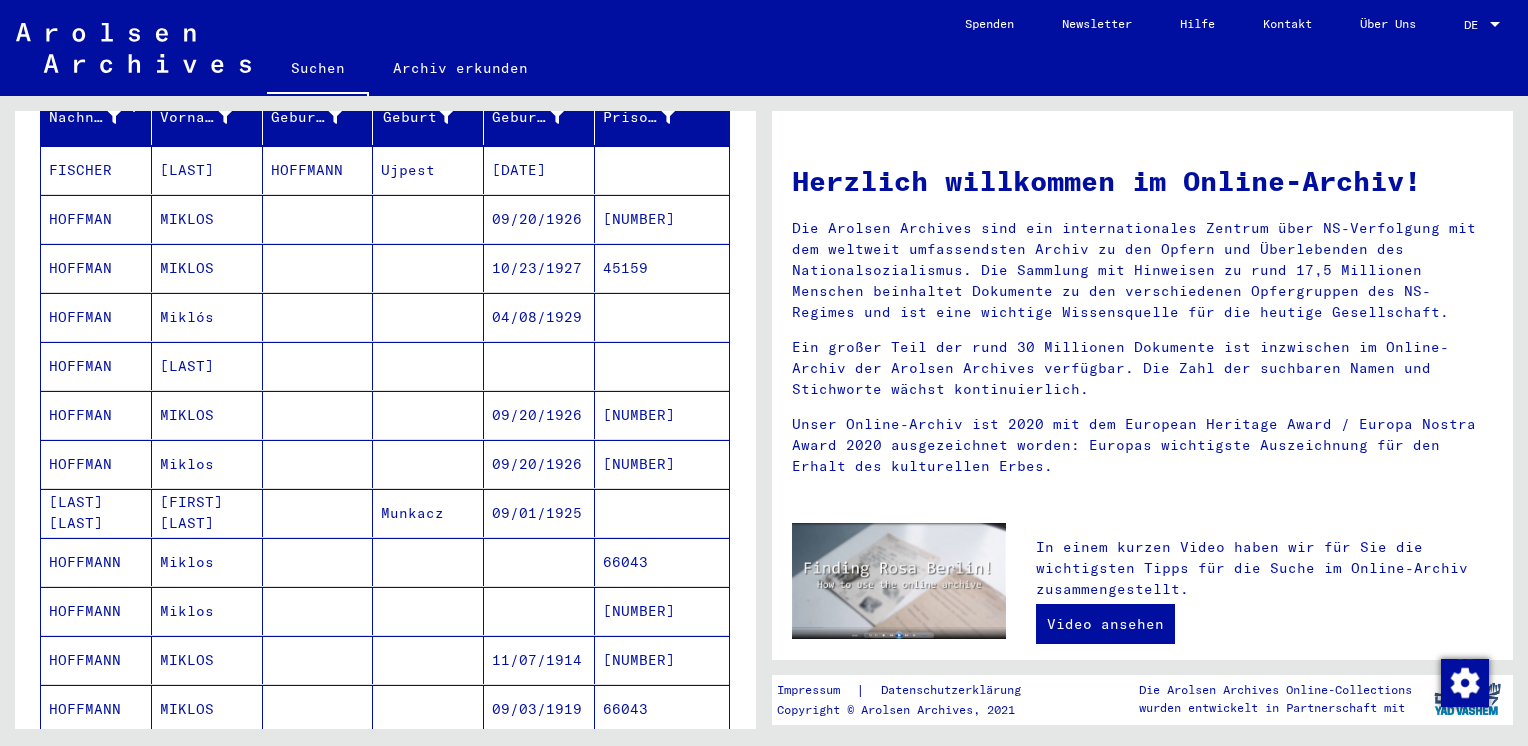 scroll, scrollTop: 240, scrollLeft: 0, axis: vertical 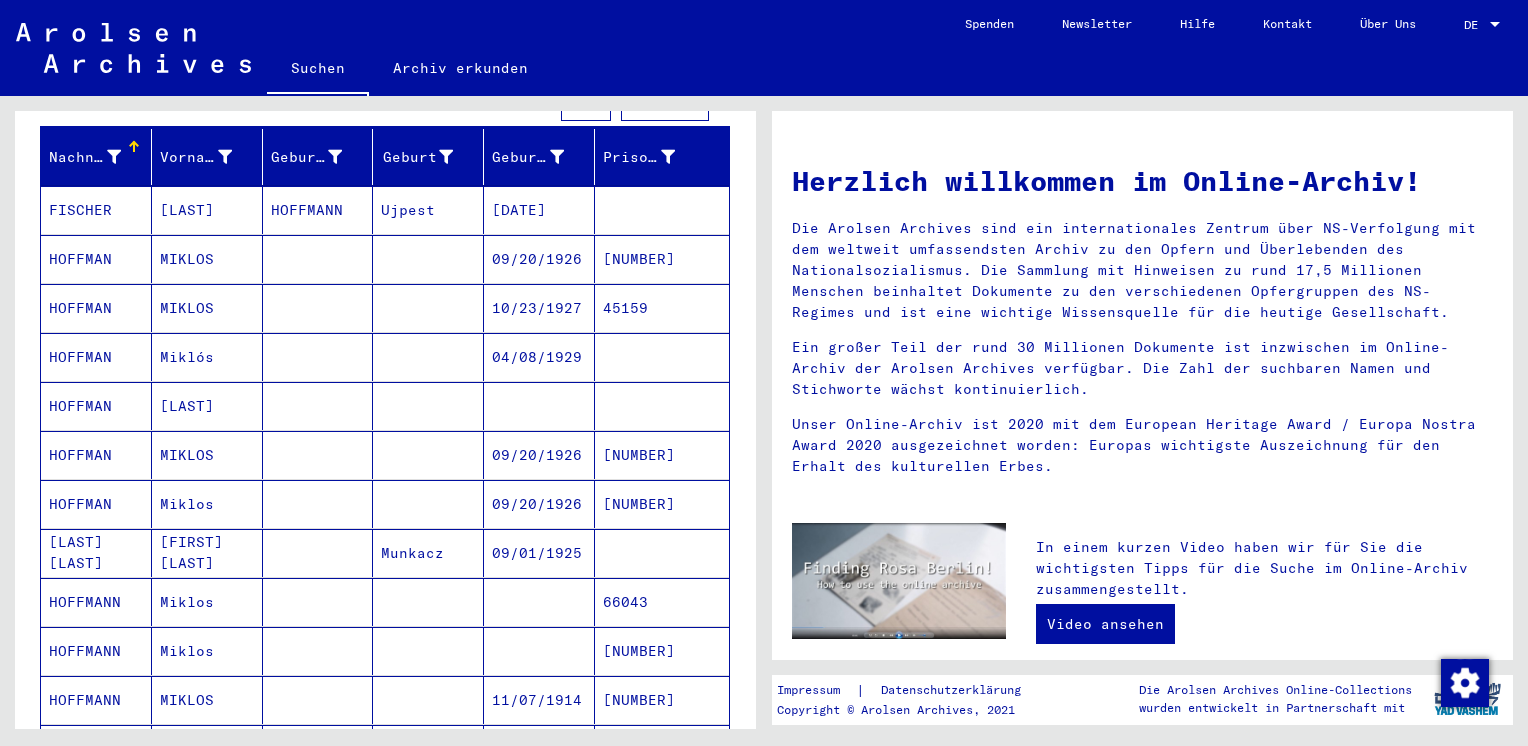 click on "HOFFMAN" at bounding box center (96, 406) 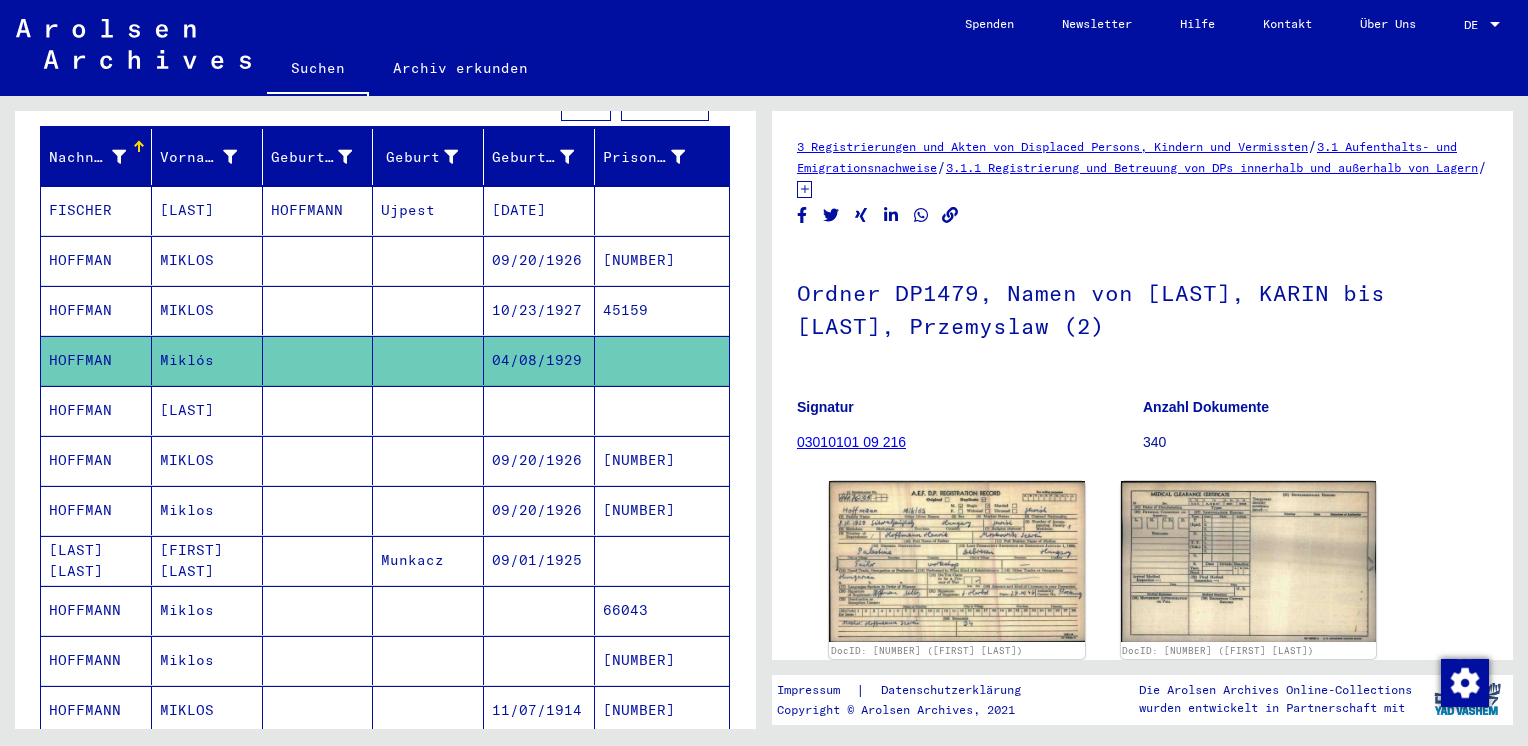 scroll, scrollTop: 0, scrollLeft: 0, axis: both 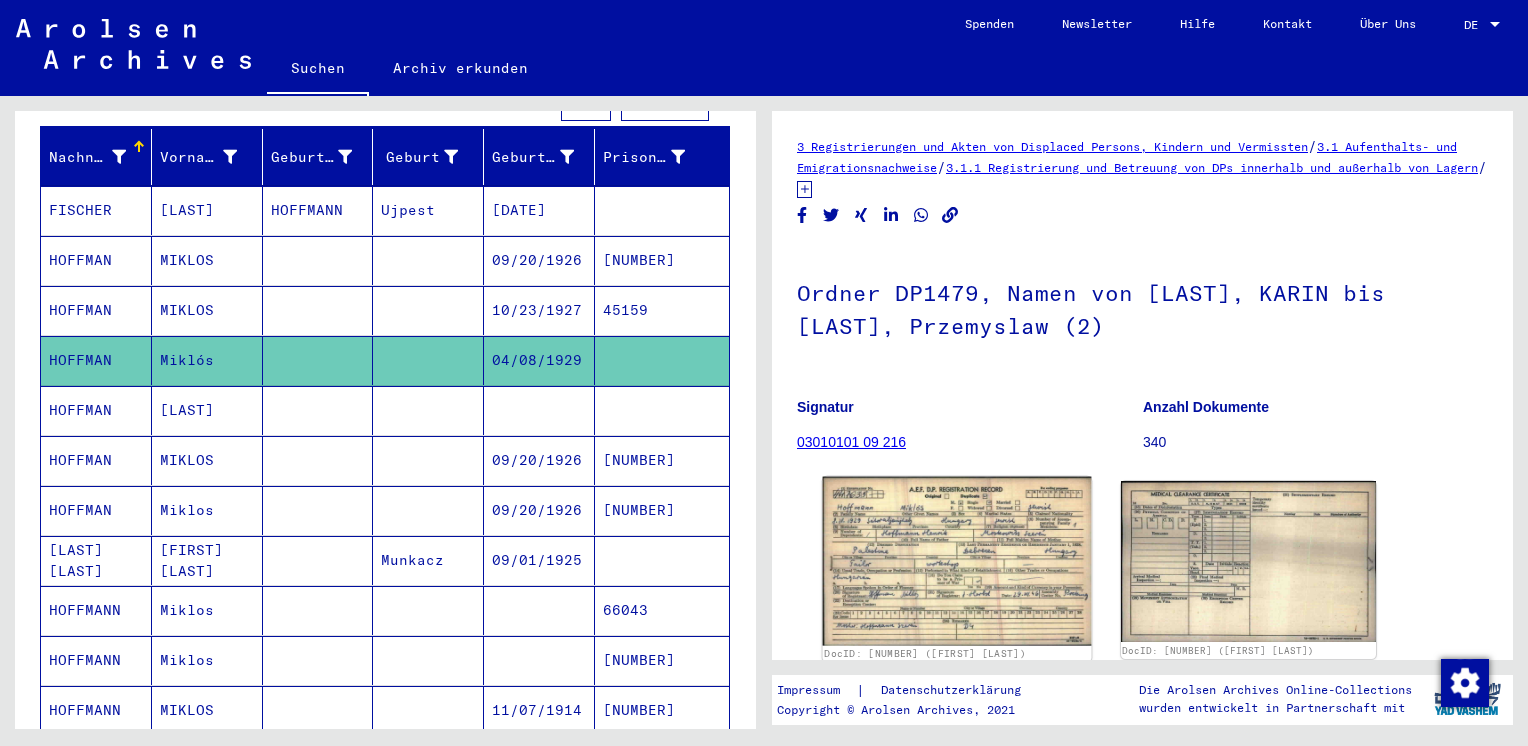 click 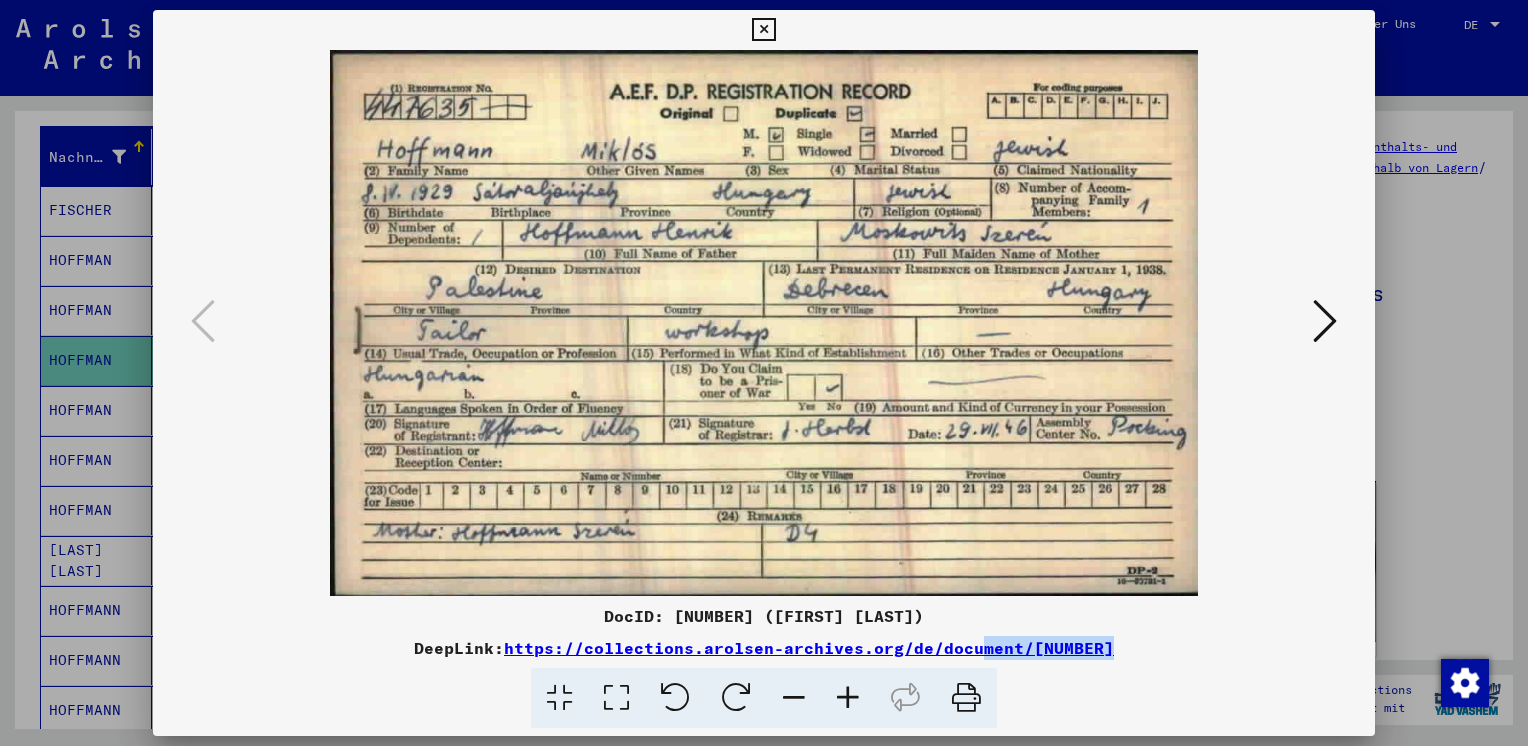 drag, startPoint x: 1137, startPoint y: 658, endPoint x: 972, endPoint y: 653, distance: 165.07574 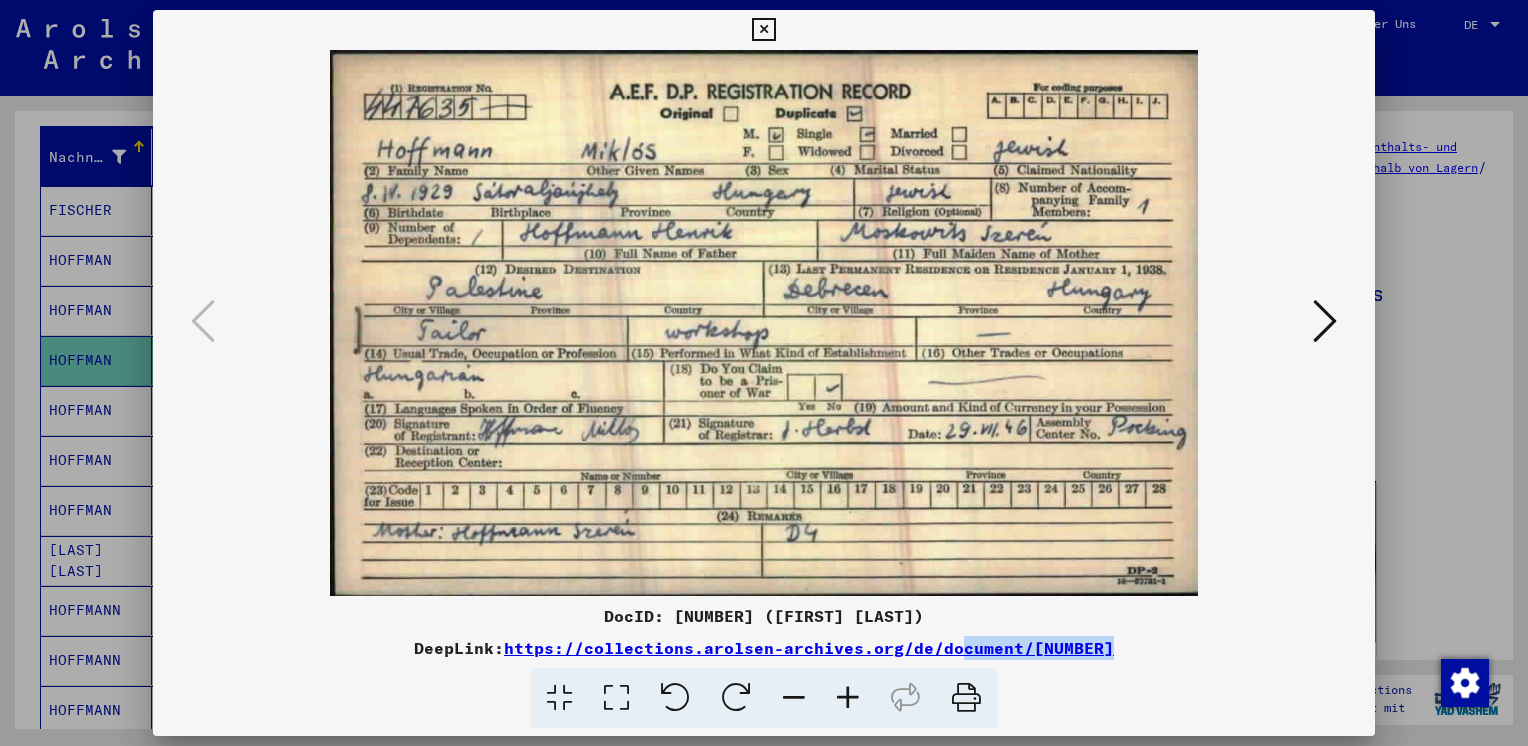 click on "DeepLink:  https://collections.arolsen-archives.org/de/document/67371606" at bounding box center [764, 648] 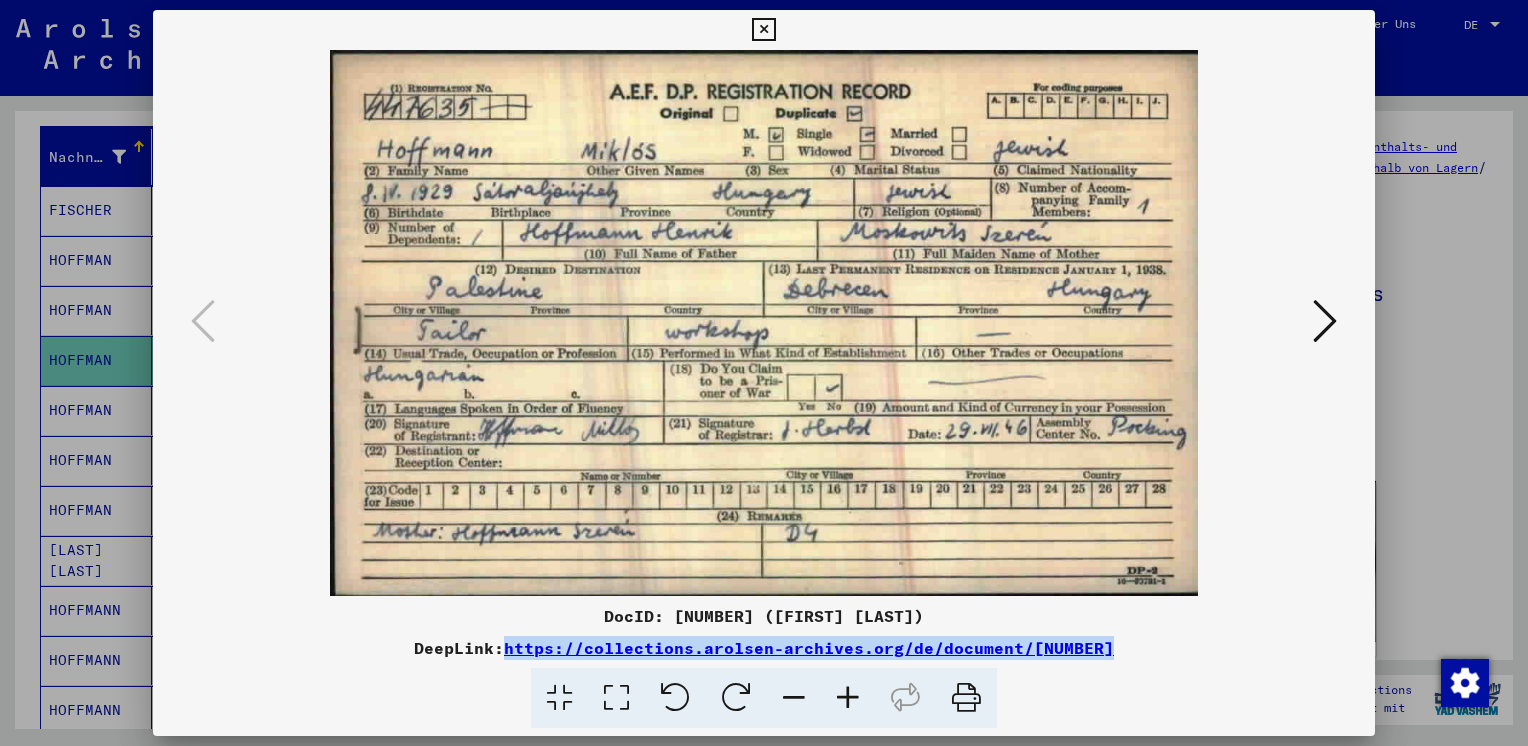 drag, startPoint x: 1127, startPoint y: 639, endPoint x: 508, endPoint y: 646, distance: 619.03955 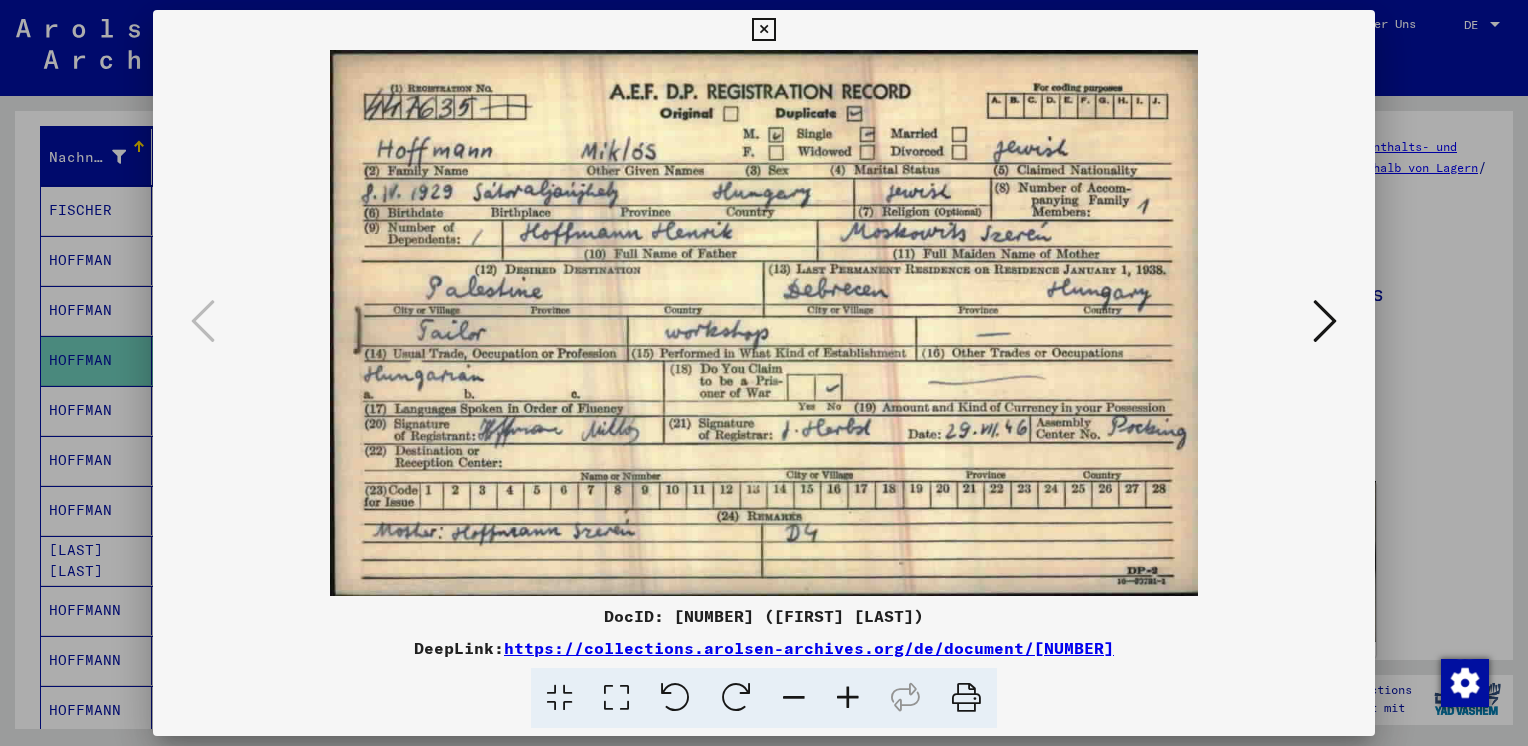 click at bounding box center [764, 373] 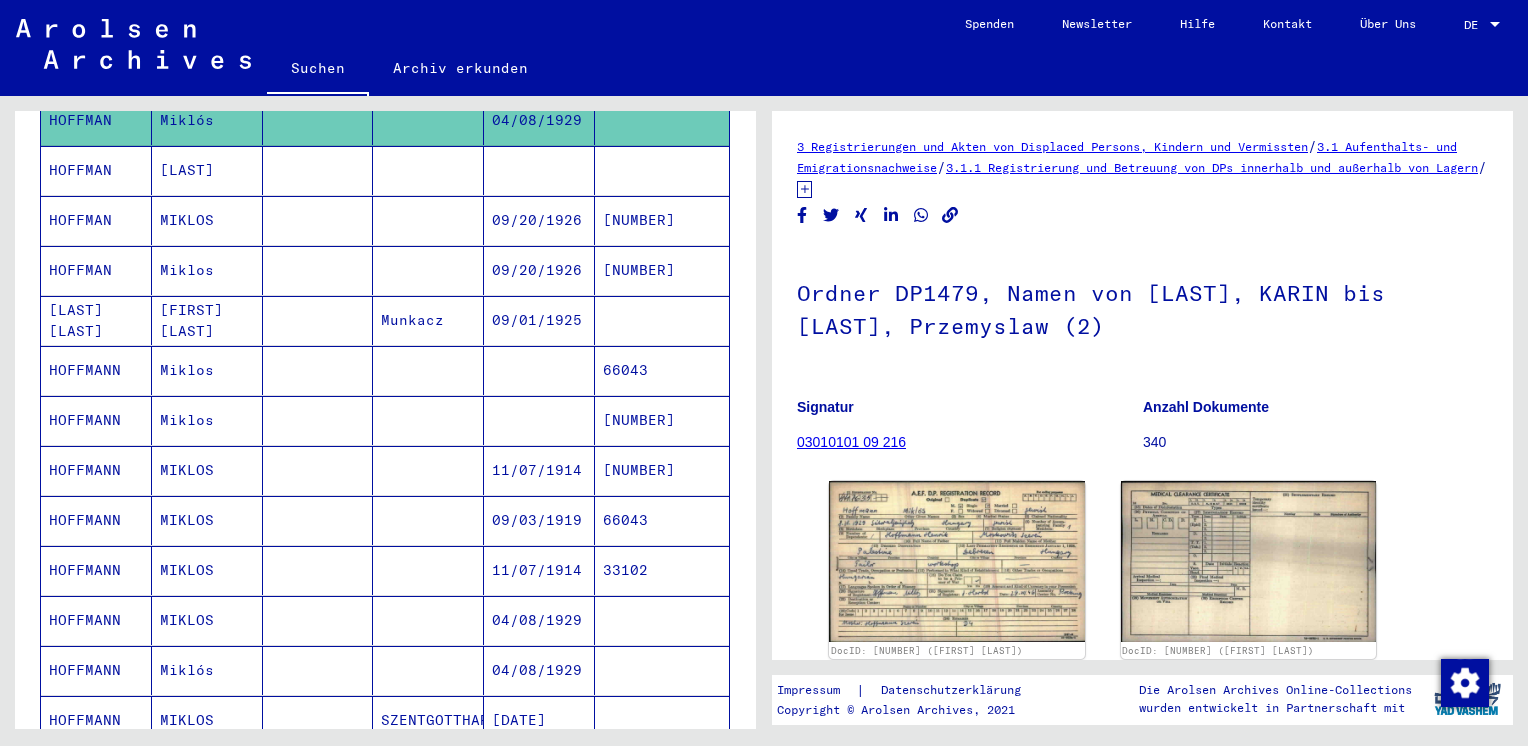 scroll, scrollTop: 520, scrollLeft: 0, axis: vertical 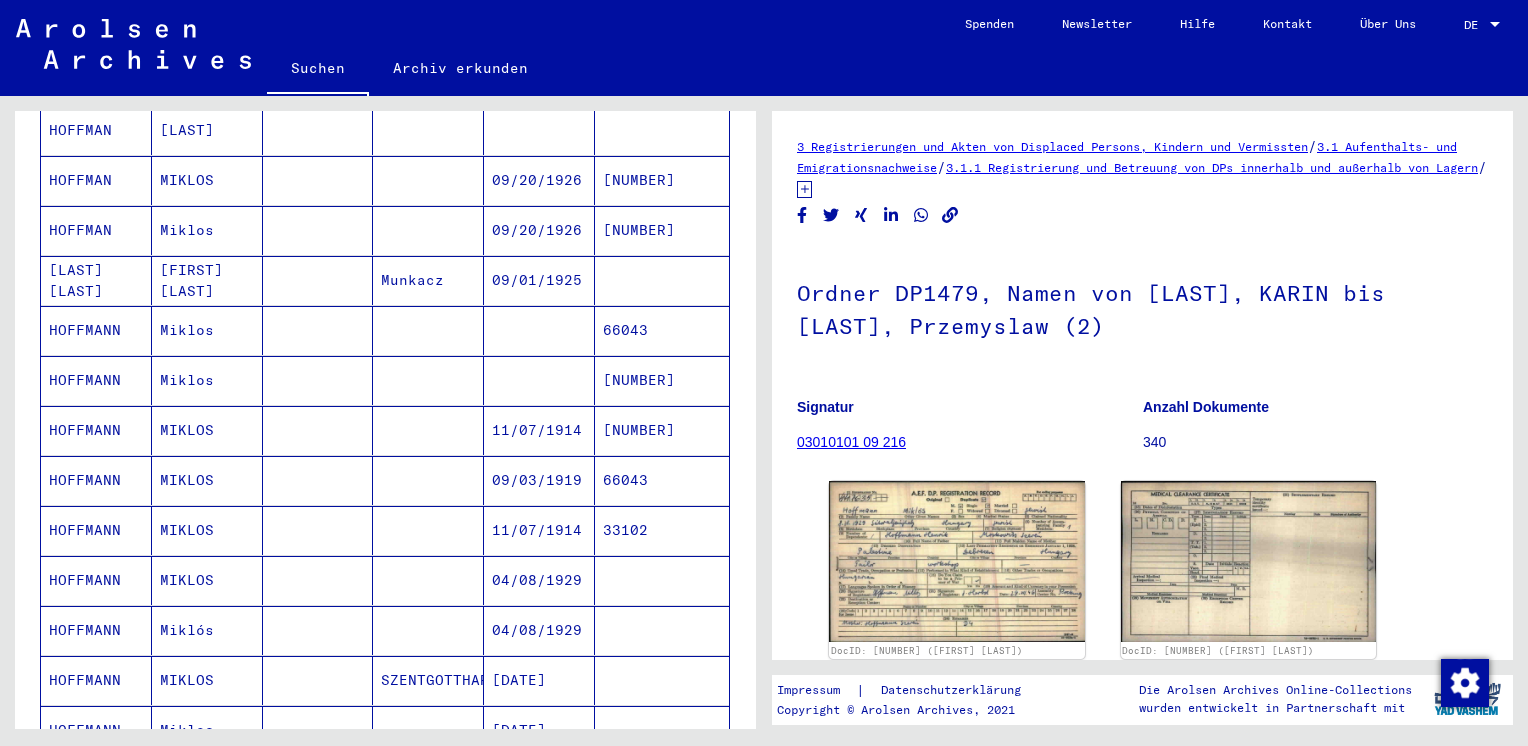 click on "HOFFMANN" at bounding box center [96, 630] 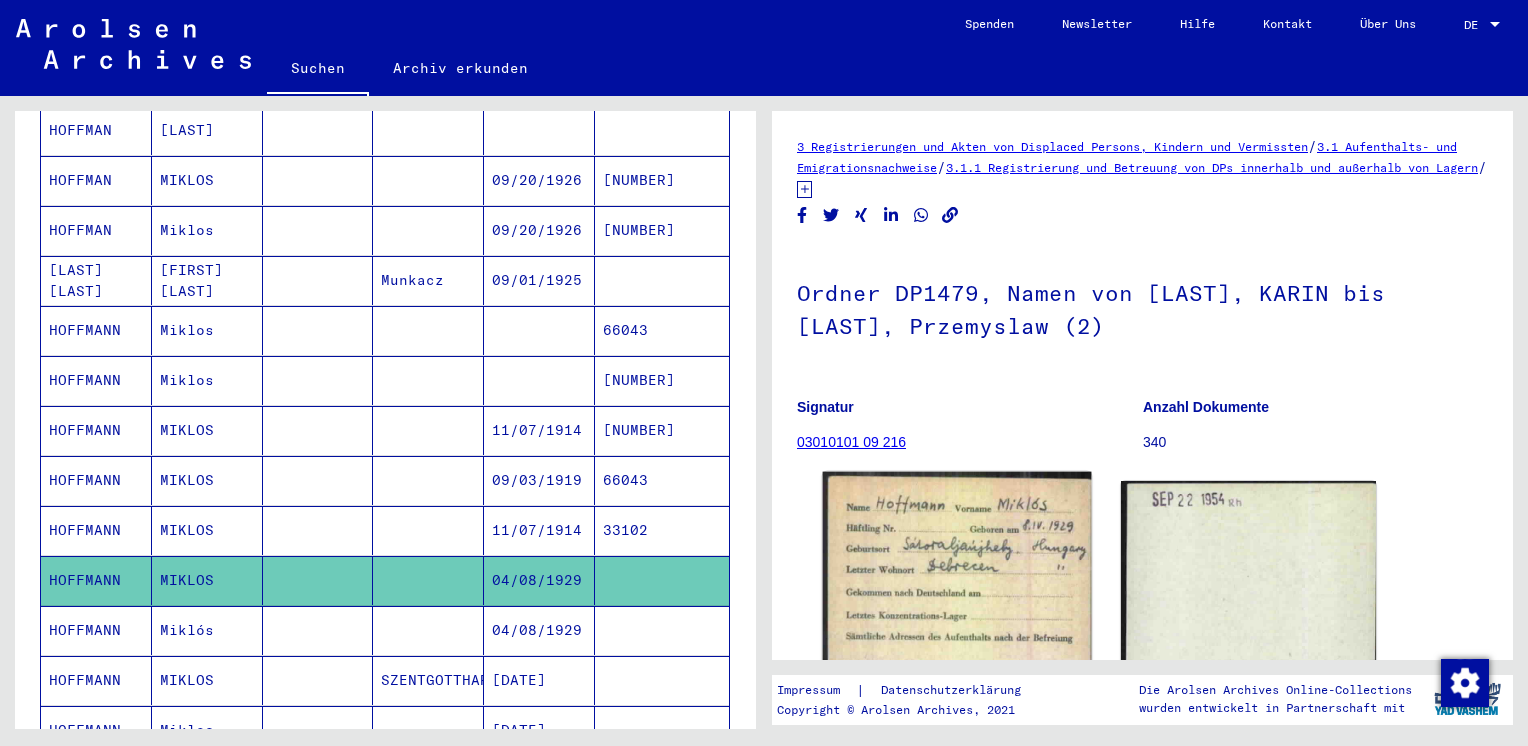 scroll, scrollTop: 0, scrollLeft: 0, axis: both 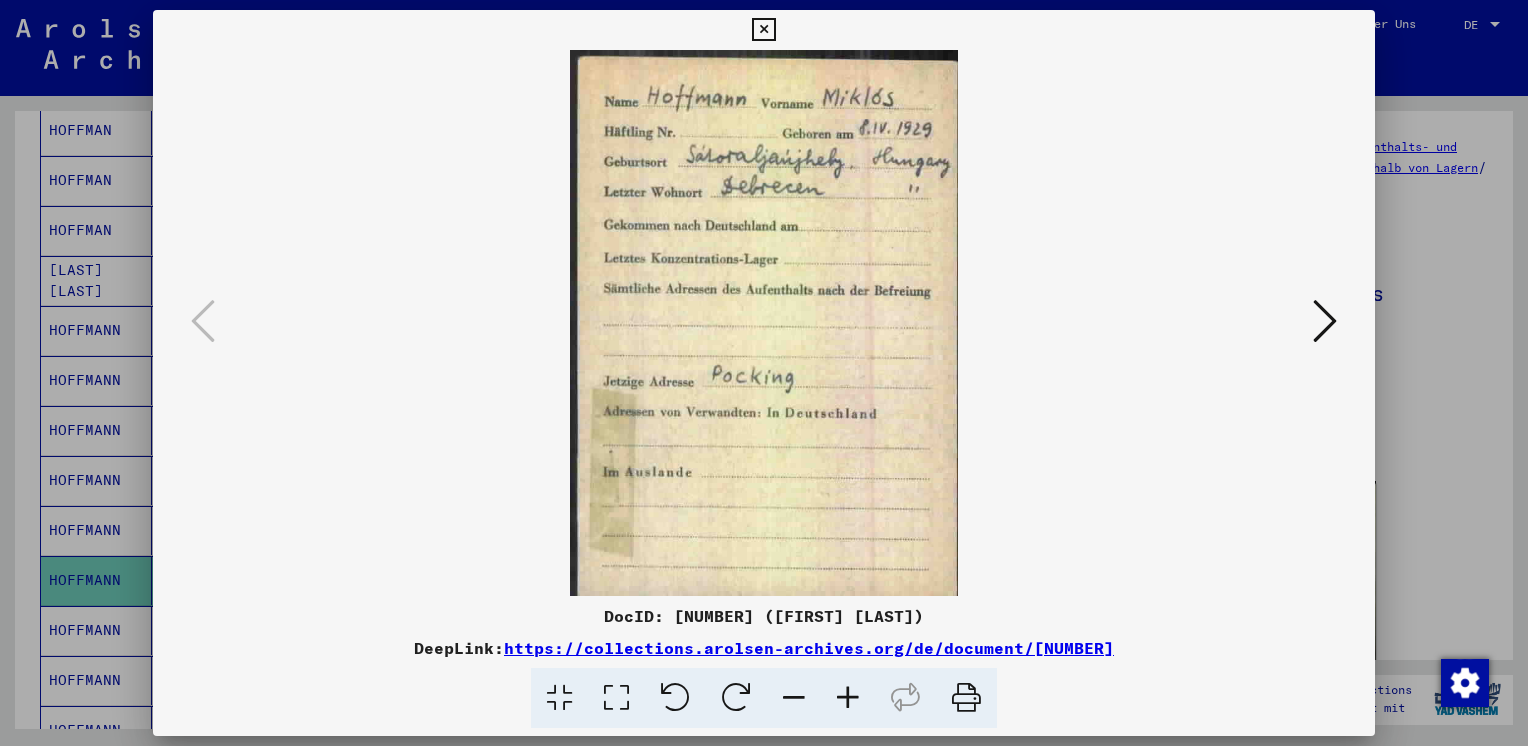click at bounding box center [1325, 321] 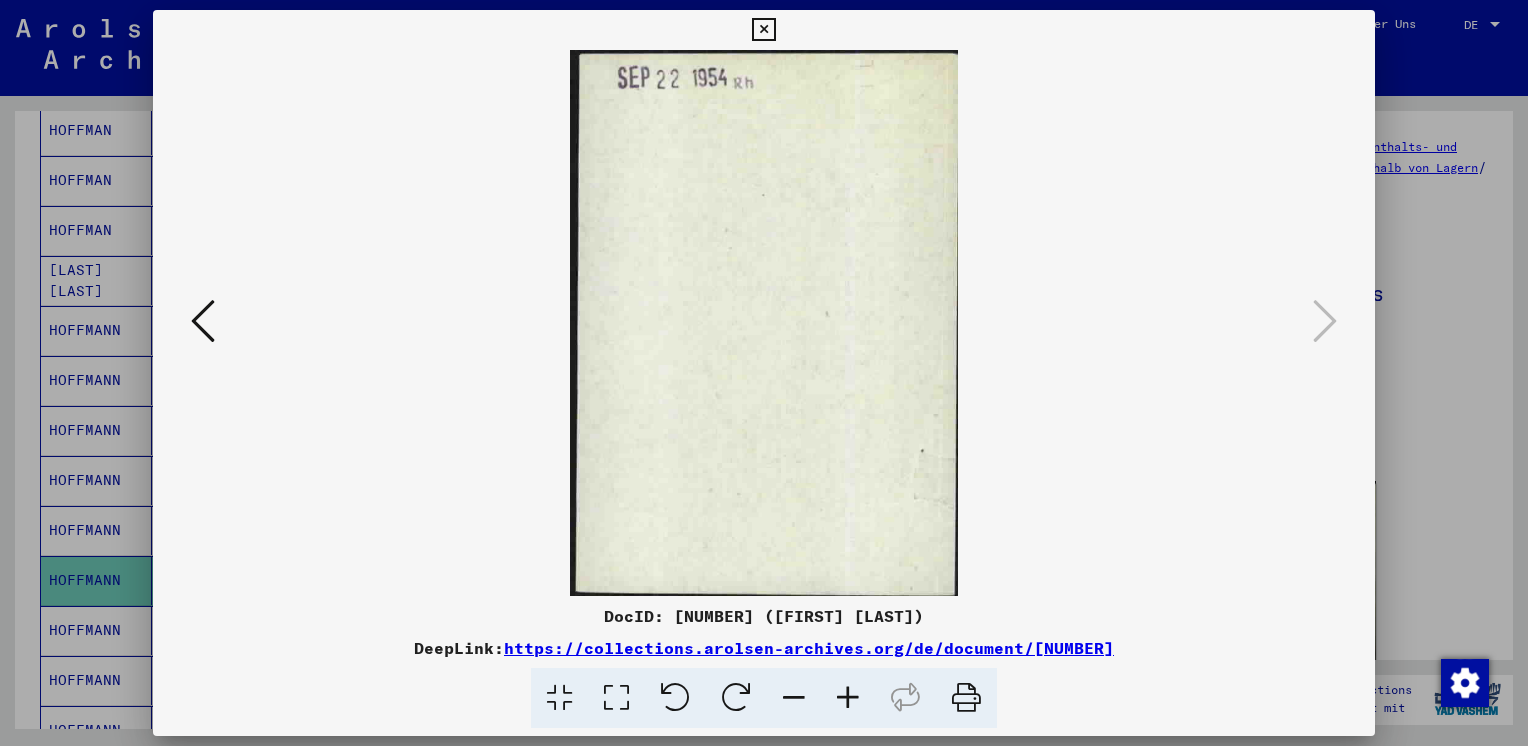 click at bounding box center (203, 322) 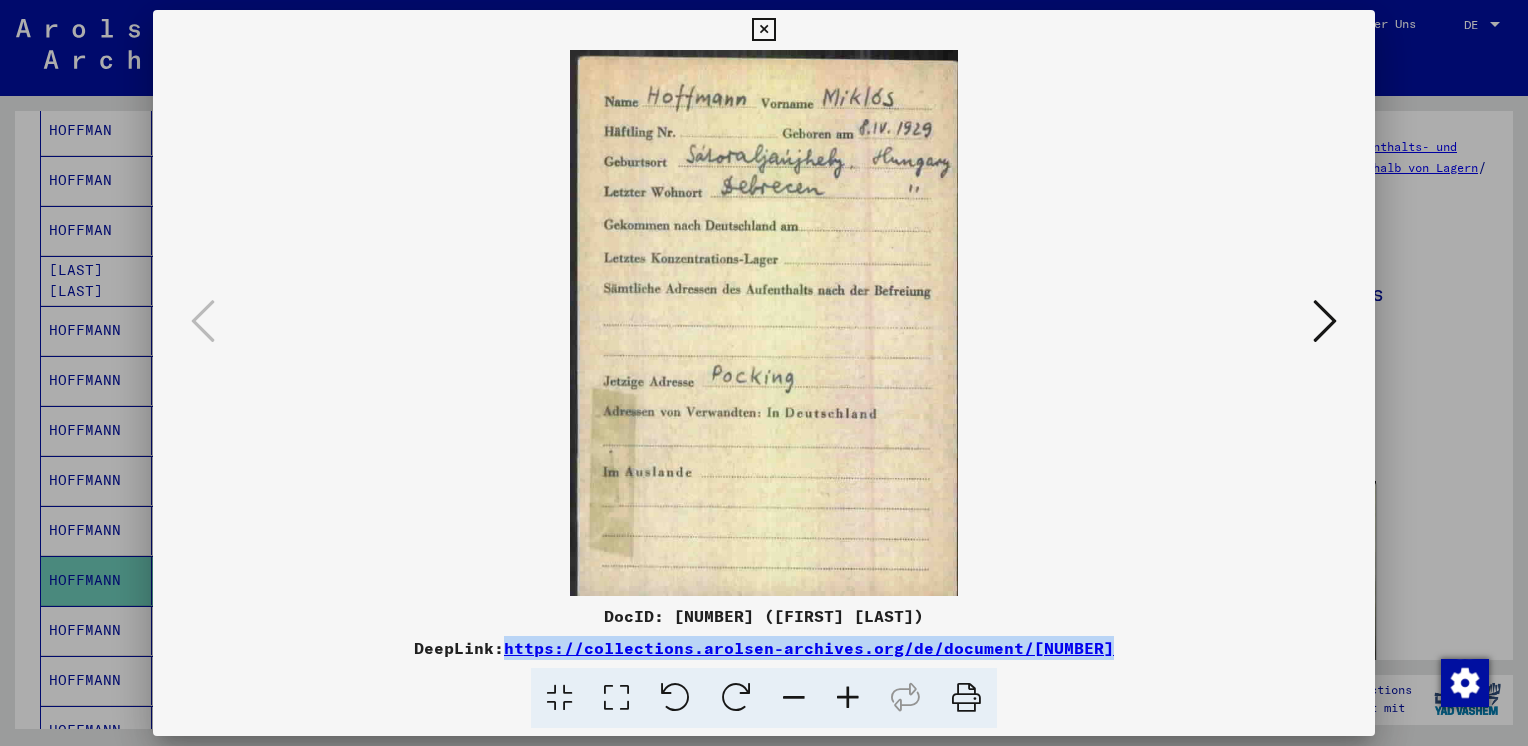 drag, startPoint x: 1143, startPoint y: 638, endPoint x: 508, endPoint y: 645, distance: 635.0386 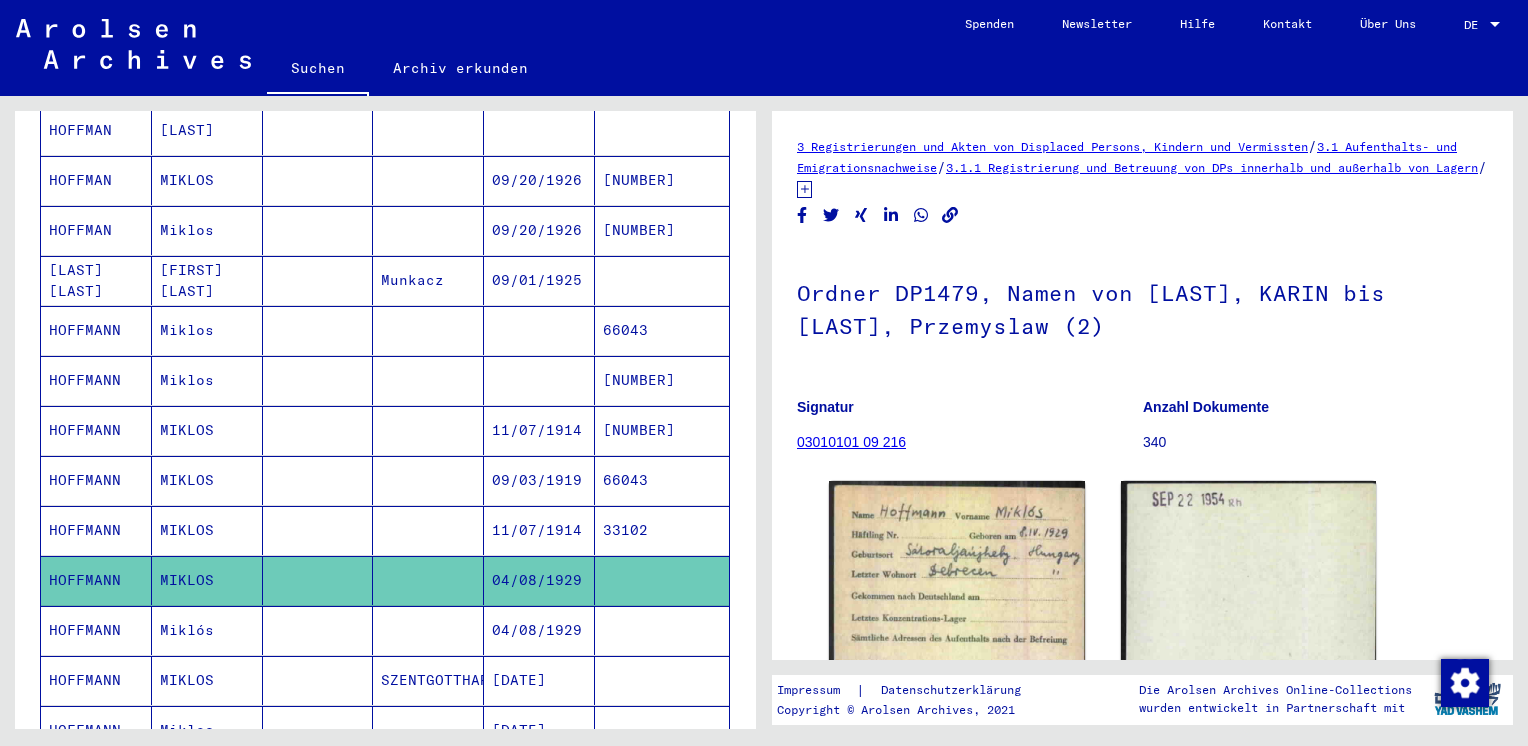 click on "HOFFMANN" at bounding box center [96, 680] 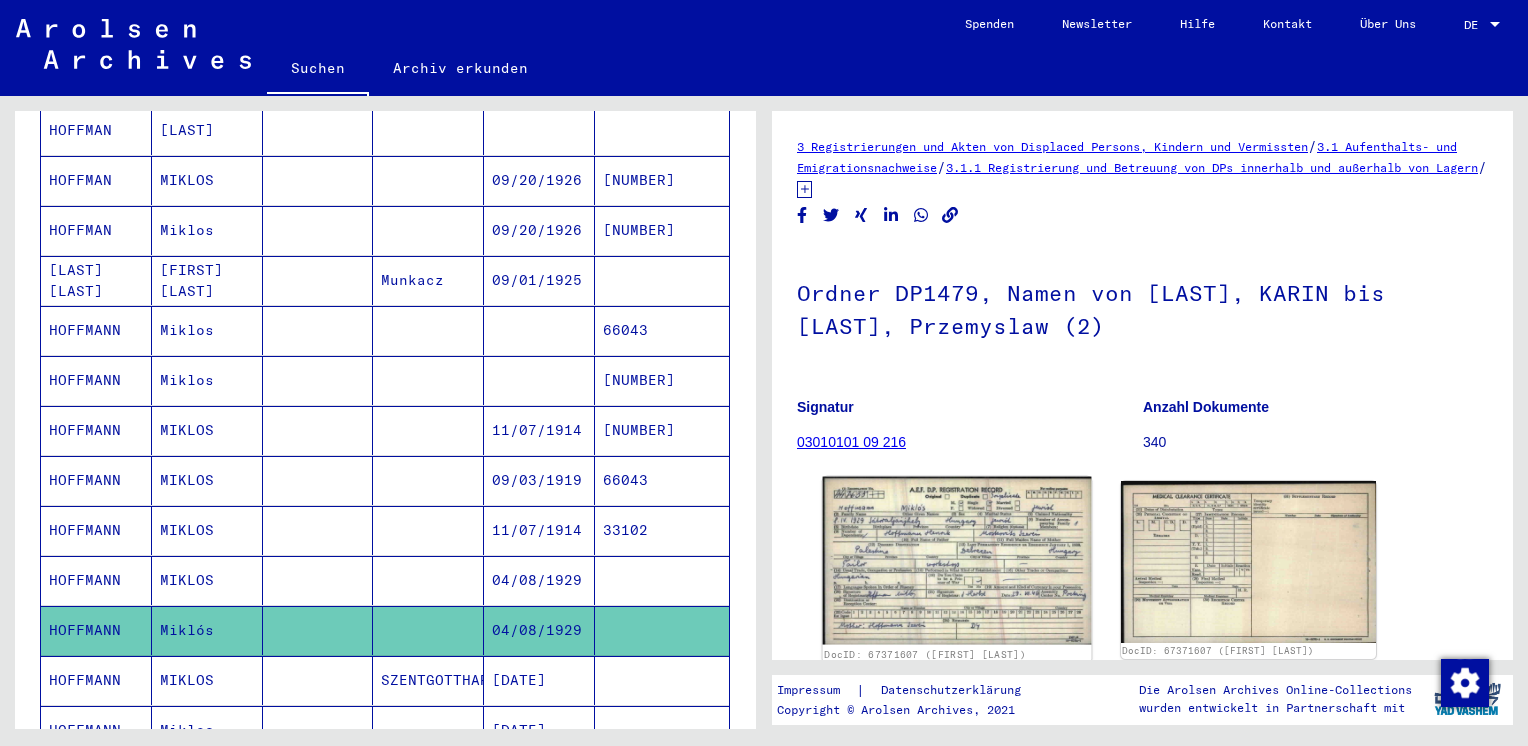 scroll, scrollTop: 0, scrollLeft: 0, axis: both 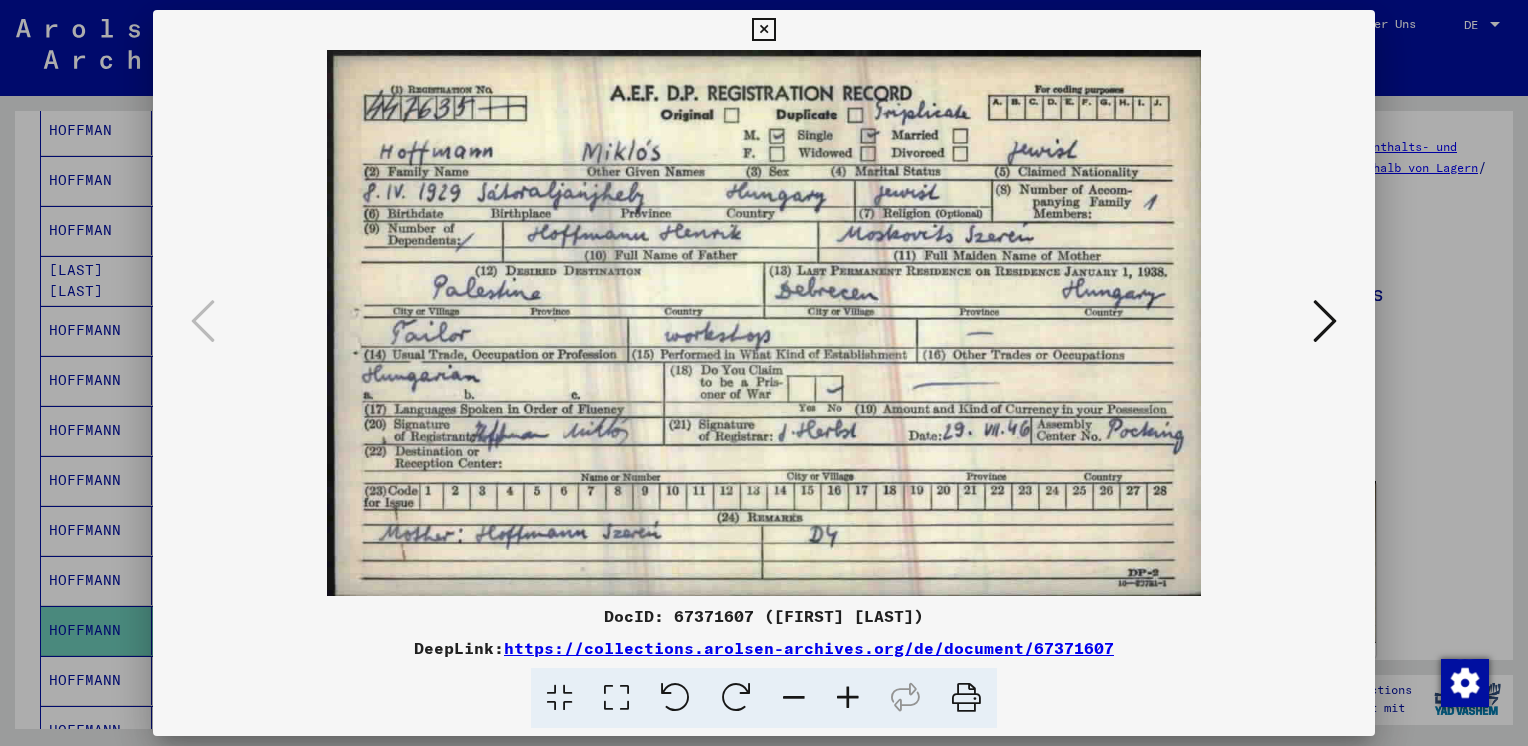 click at bounding box center (763, 30) 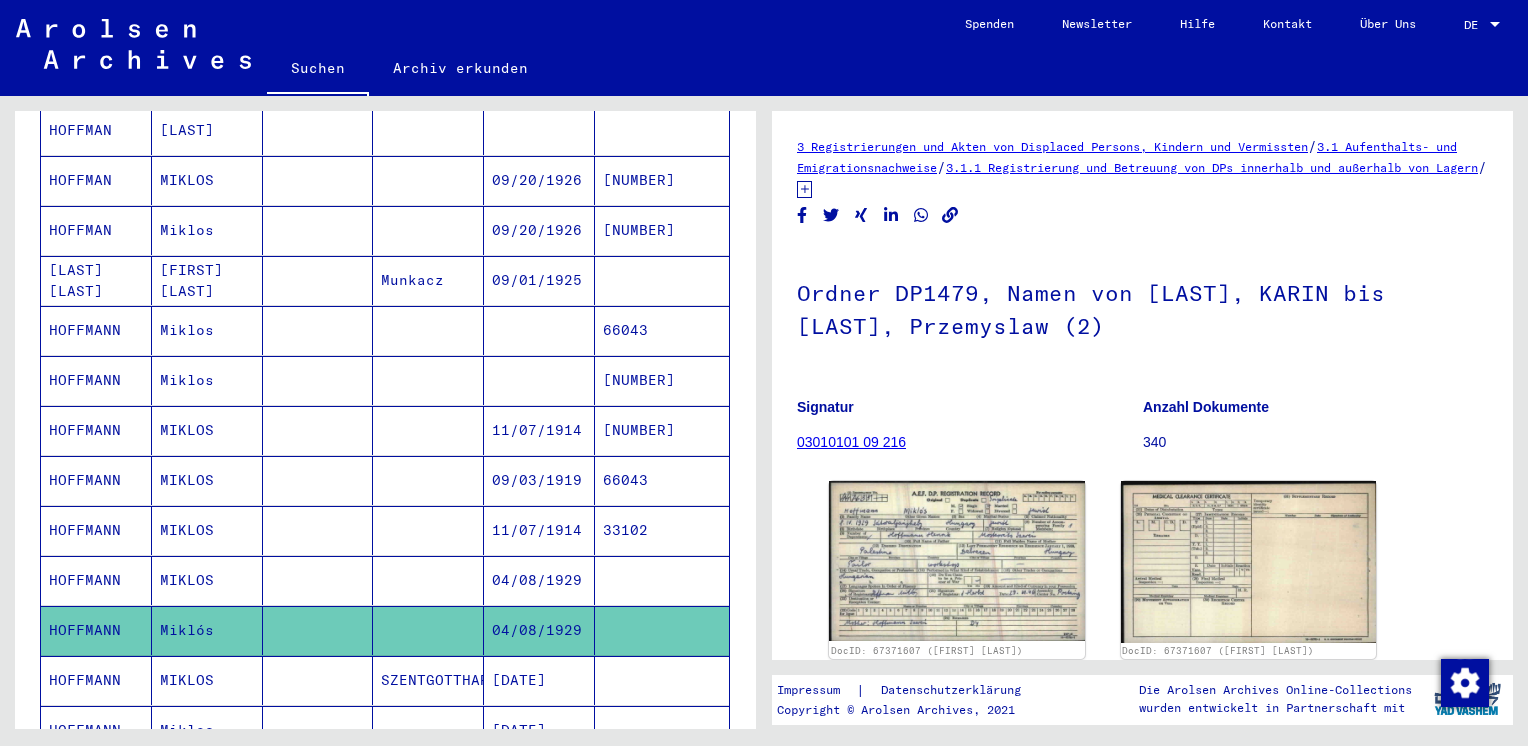 scroll, scrollTop: 1074, scrollLeft: 0, axis: vertical 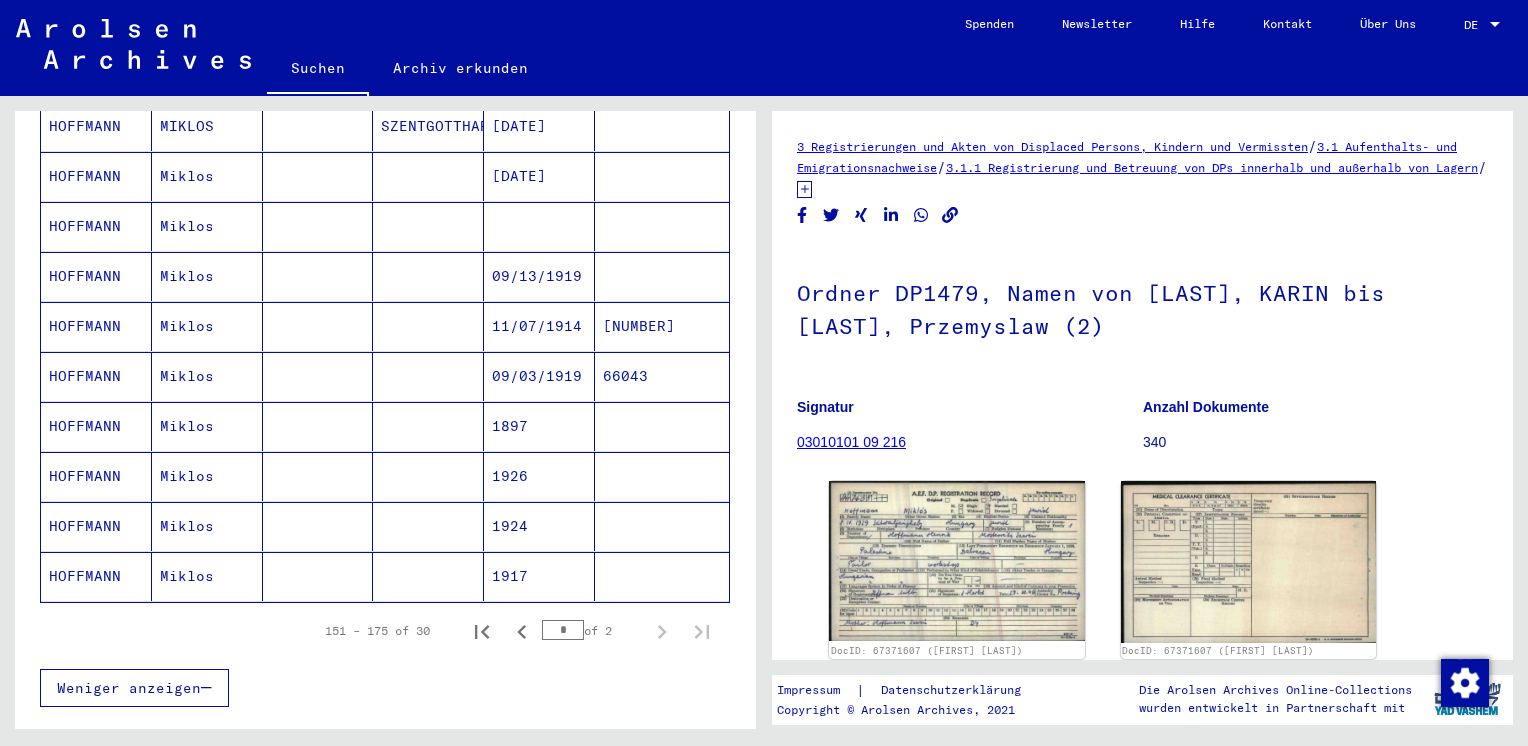 click on "*" at bounding box center [563, 630] 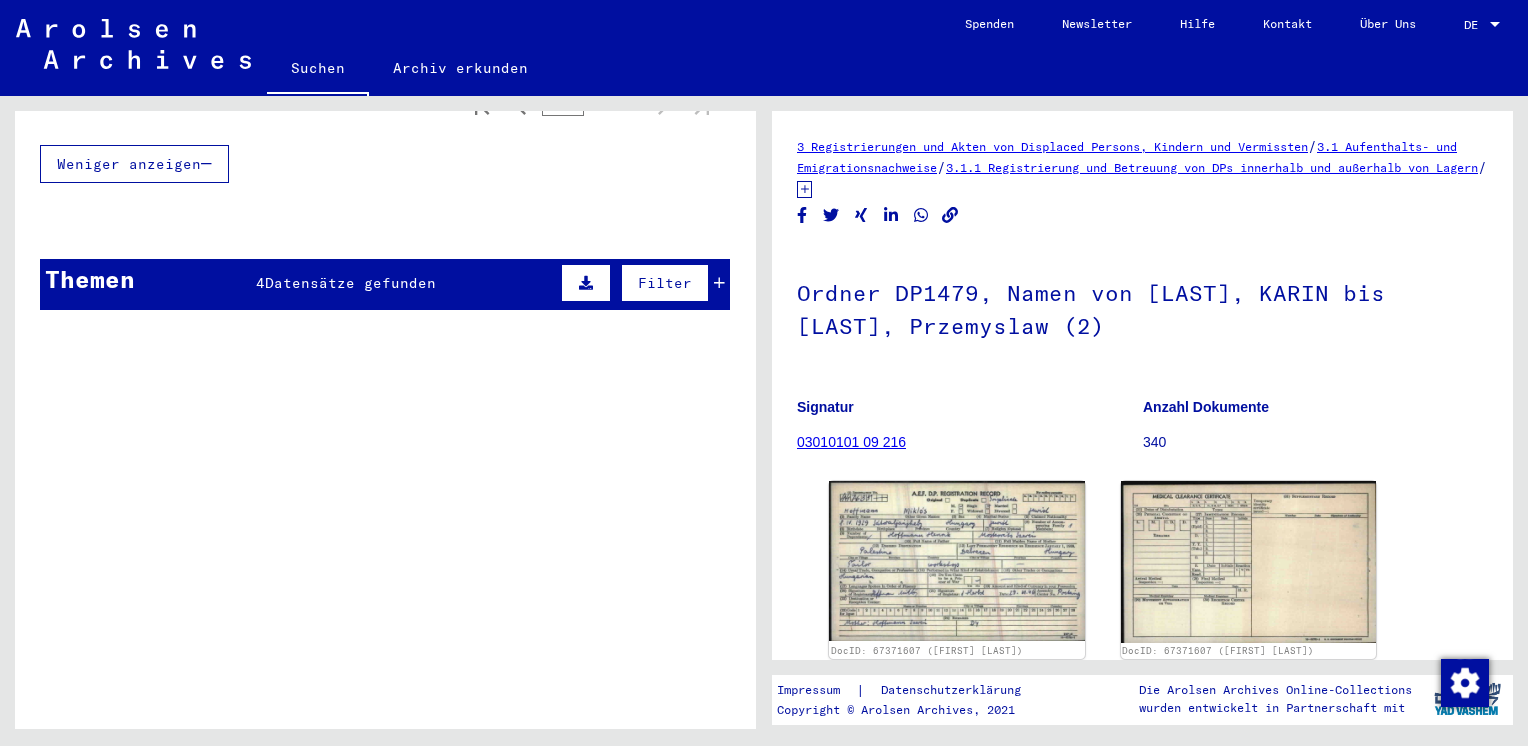 scroll, scrollTop: 559, scrollLeft: 0, axis: vertical 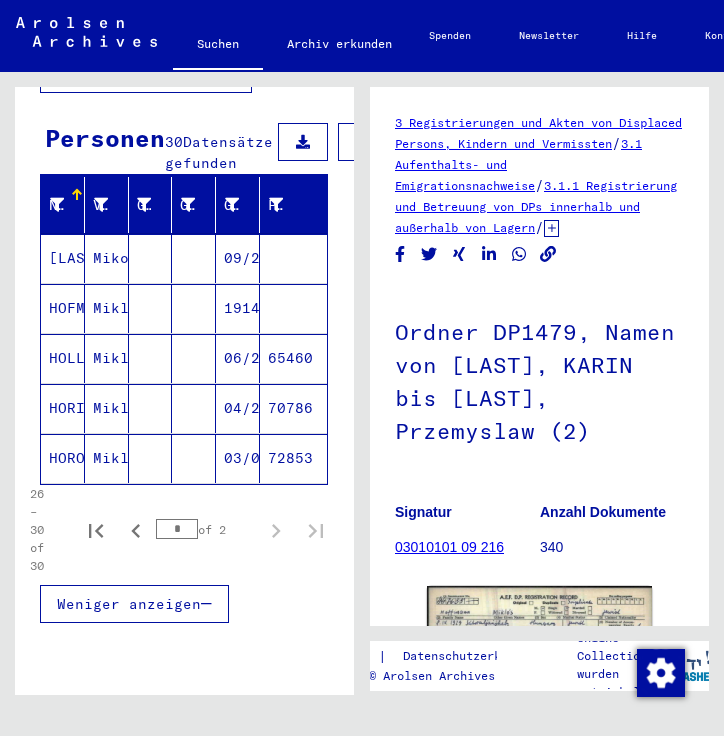 type 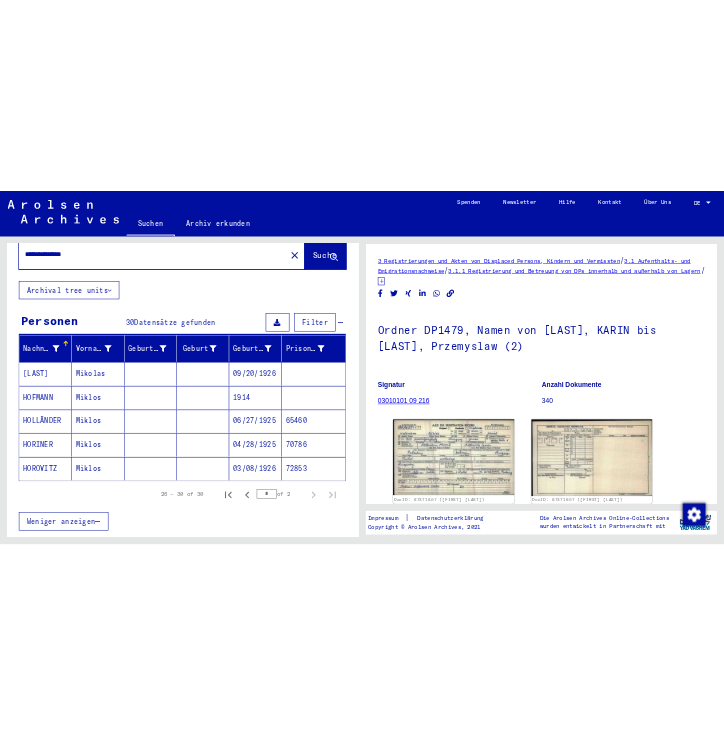 scroll, scrollTop: 0, scrollLeft: 0, axis: both 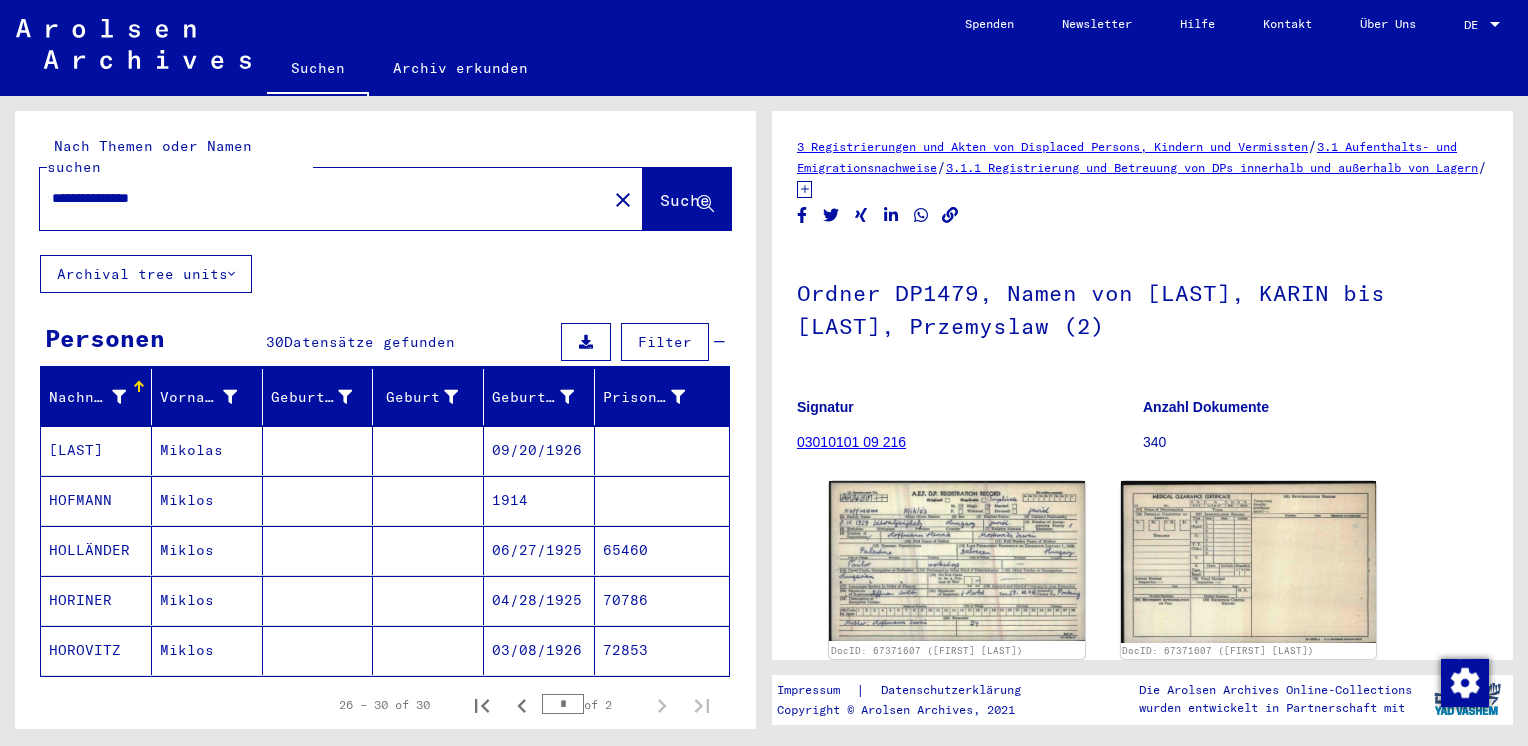 click on "close" 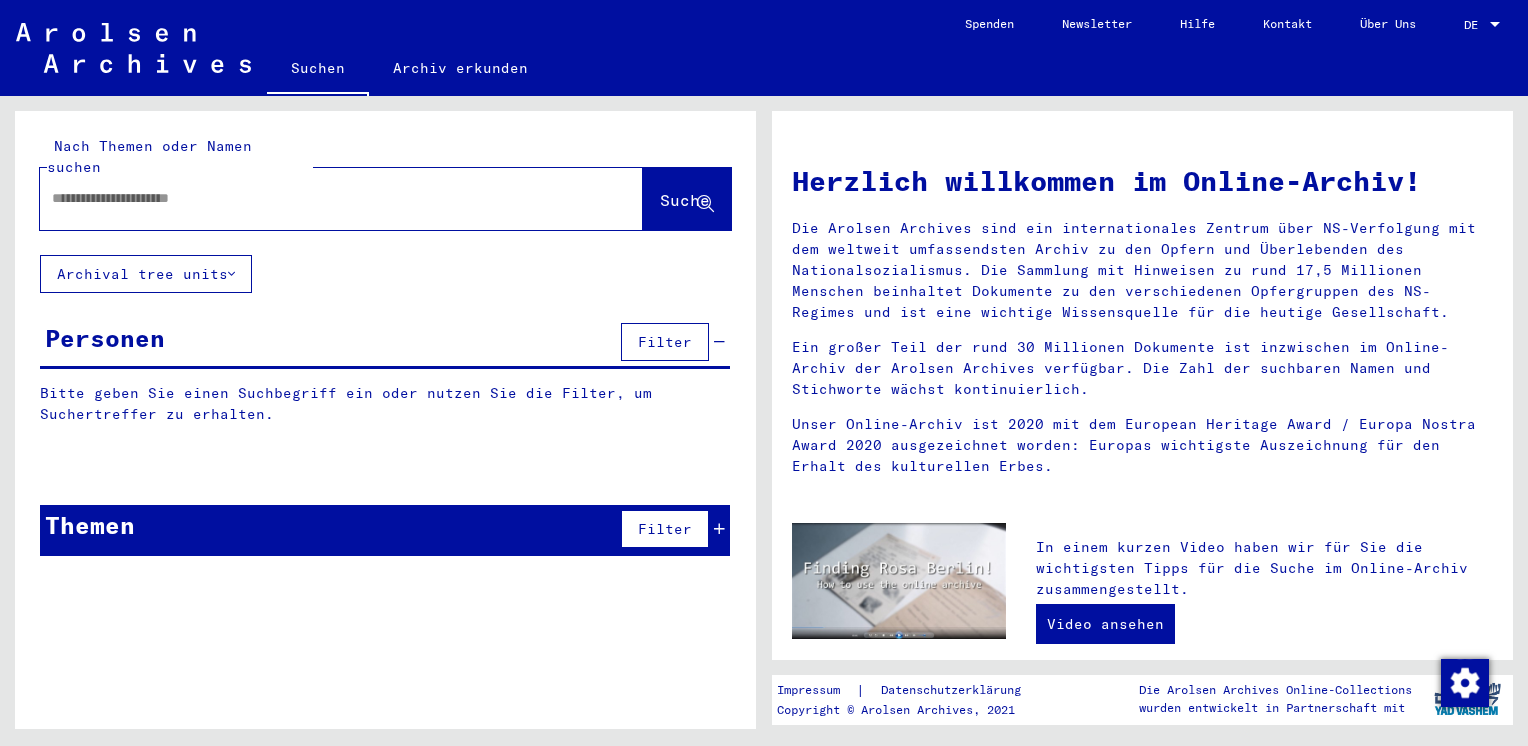 click at bounding box center [303, 198] 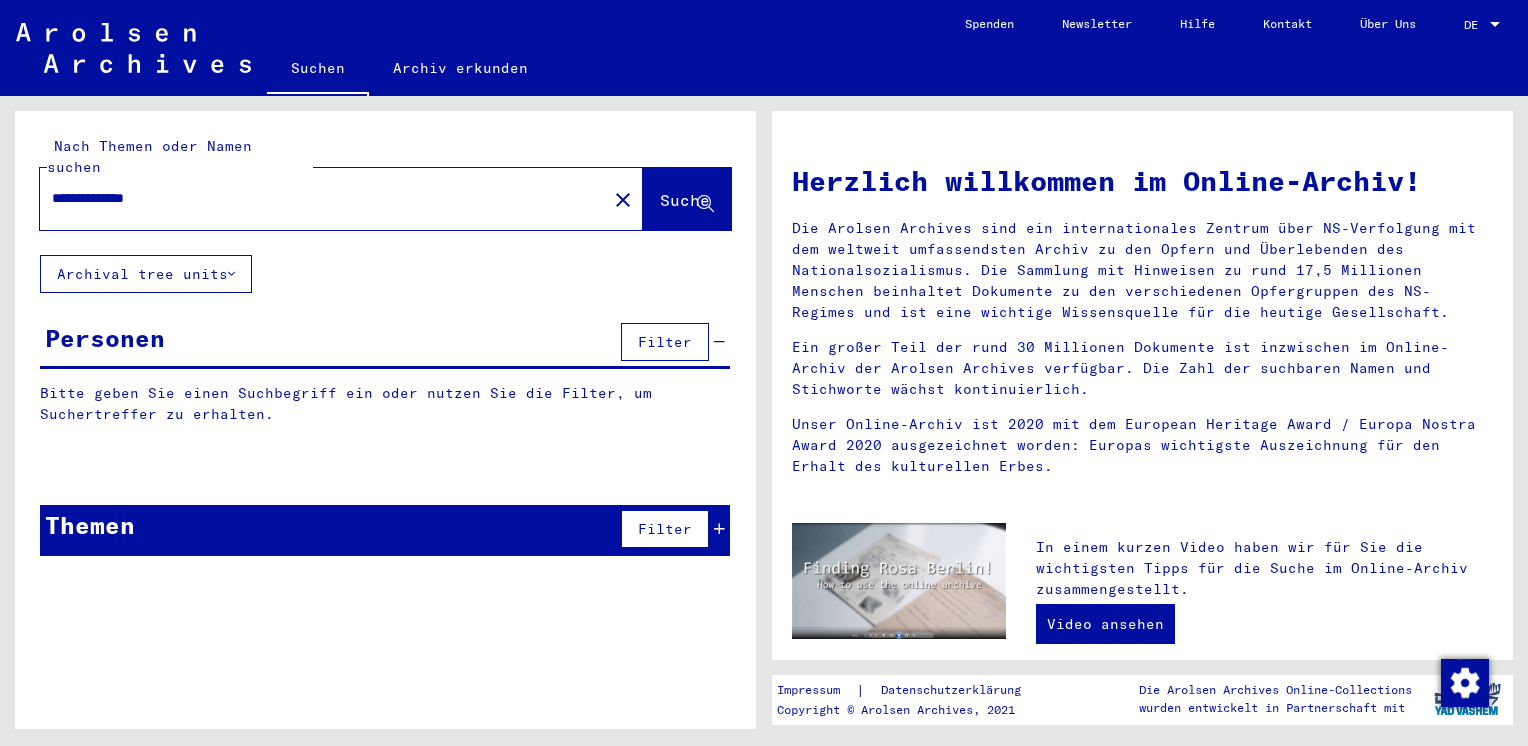 type on "**********" 